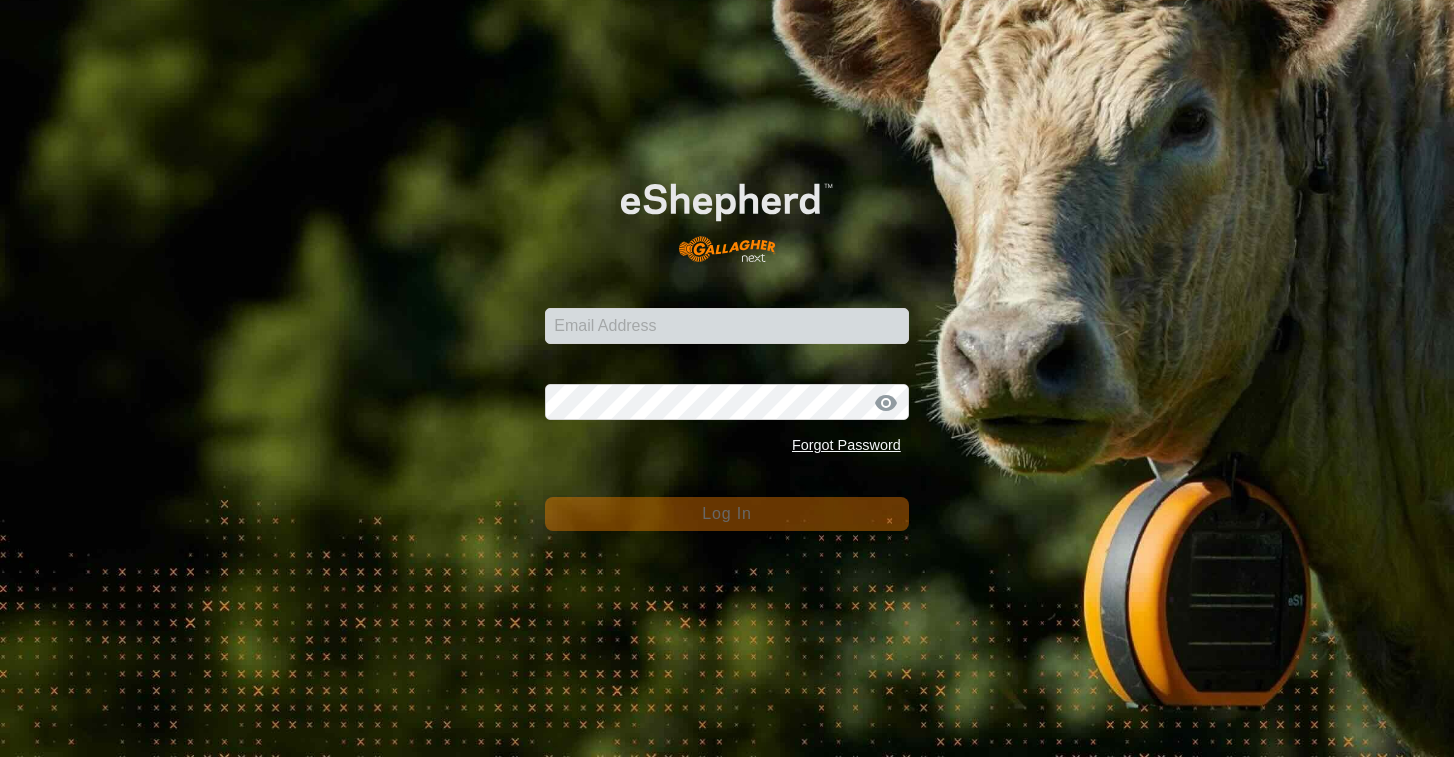 scroll, scrollTop: 0, scrollLeft: 0, axis: both 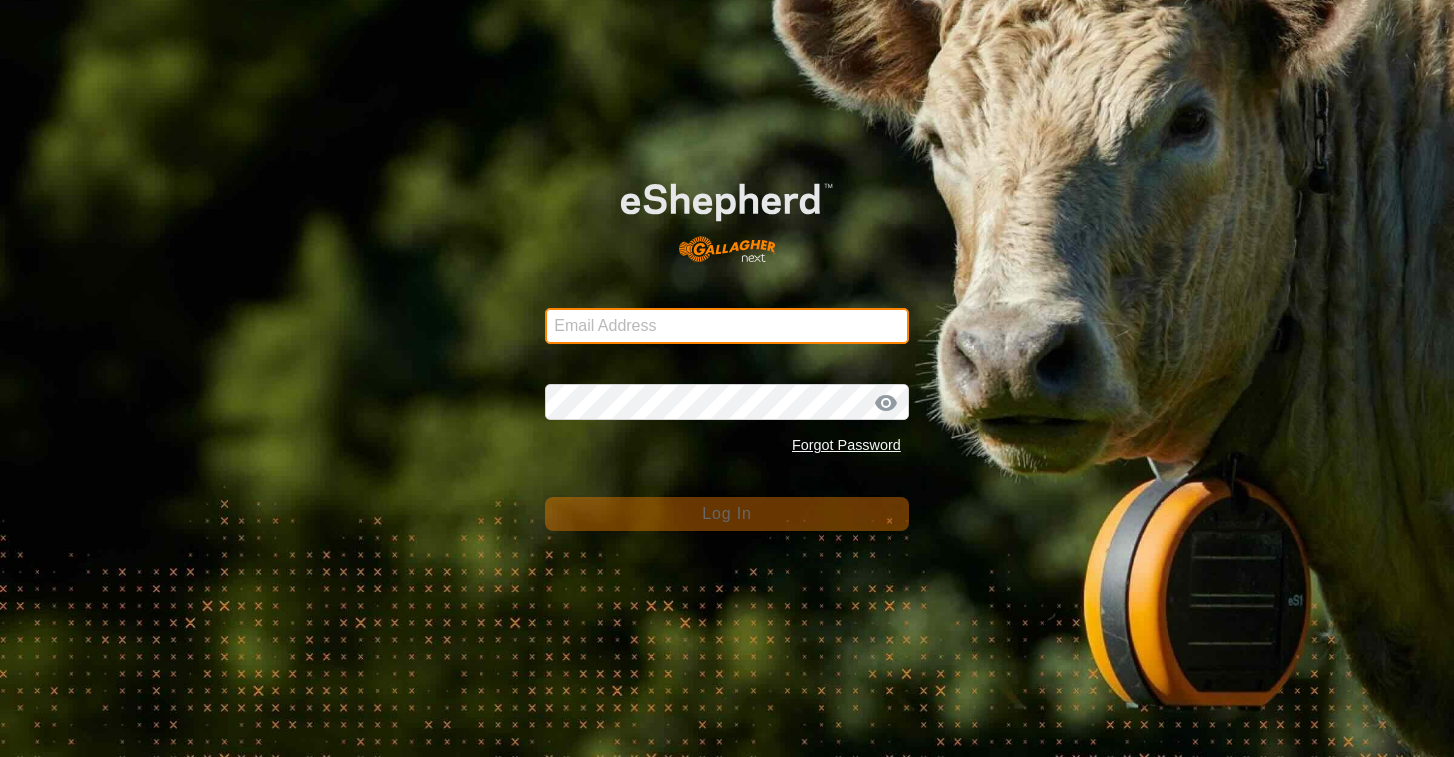 type on "[EMAIL]" 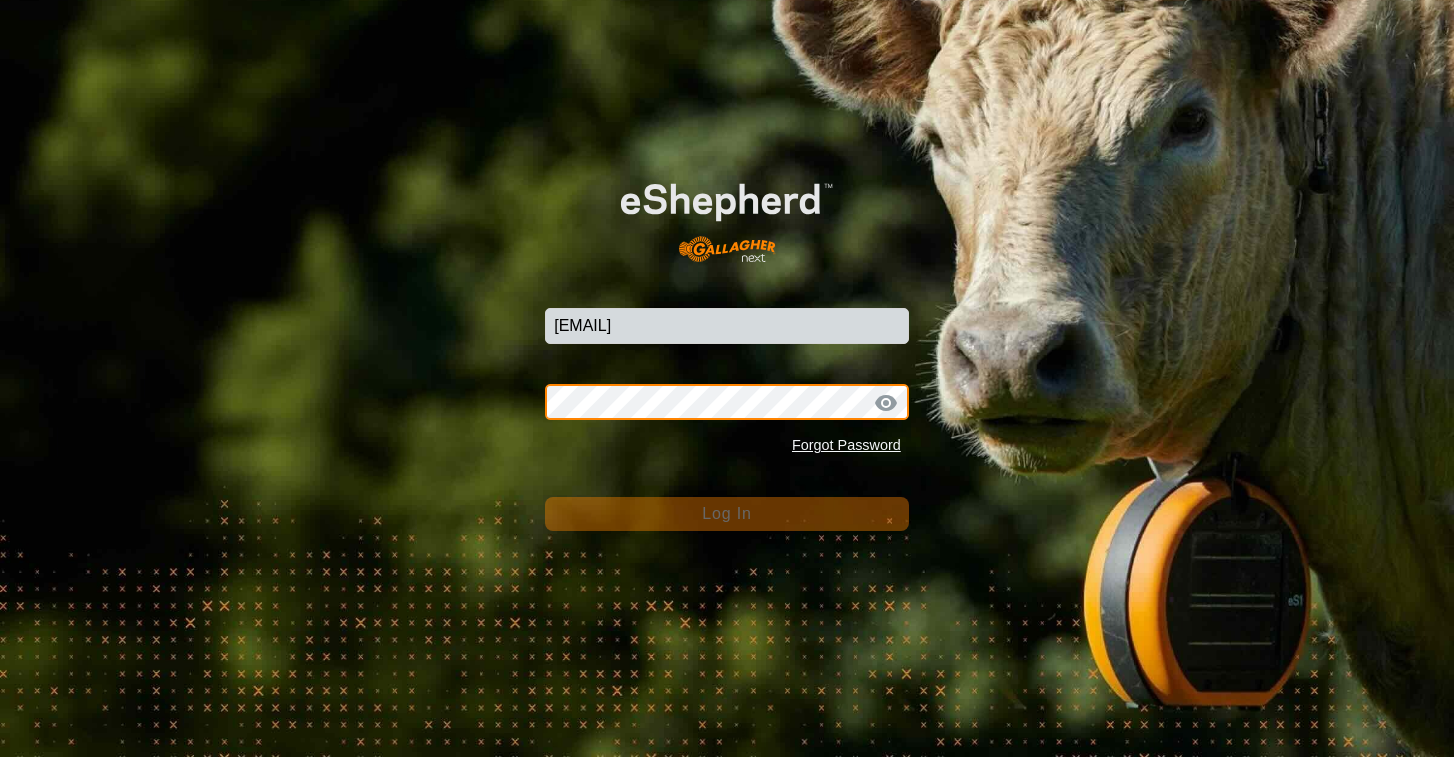 click on "Log In" 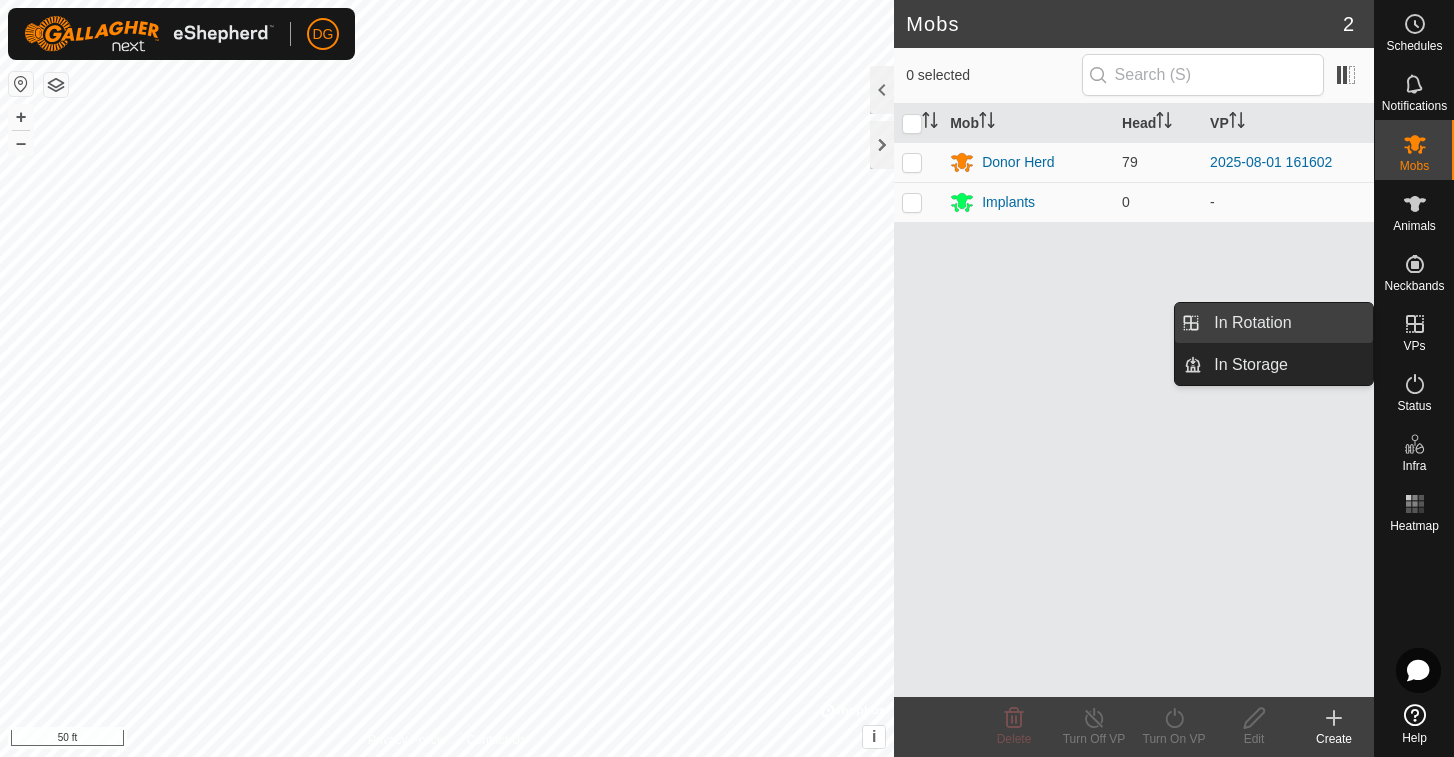 click on "In Rotation" at bounding box center [1287, 323] 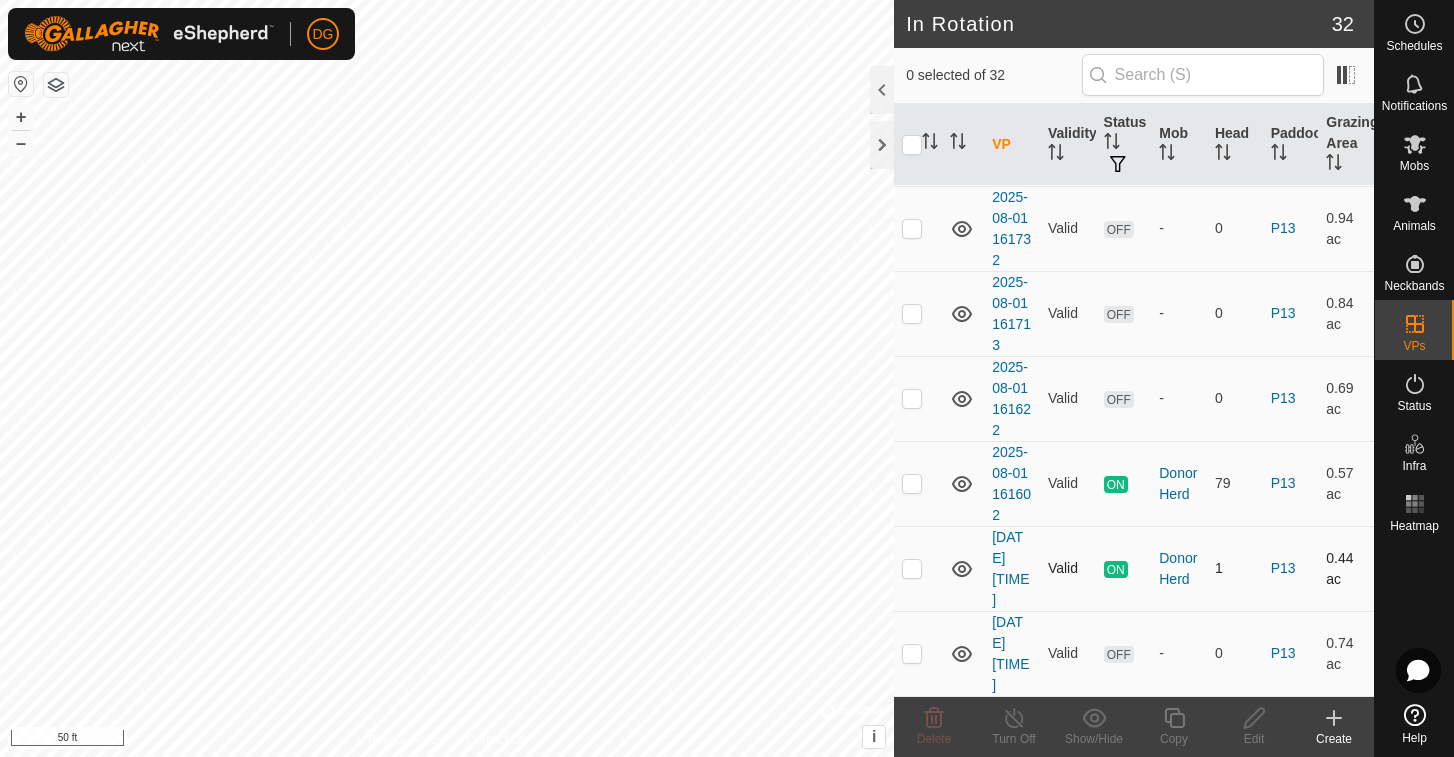 scroll, scrollTop: 2250, scrollLeft: 0, axis: vertical 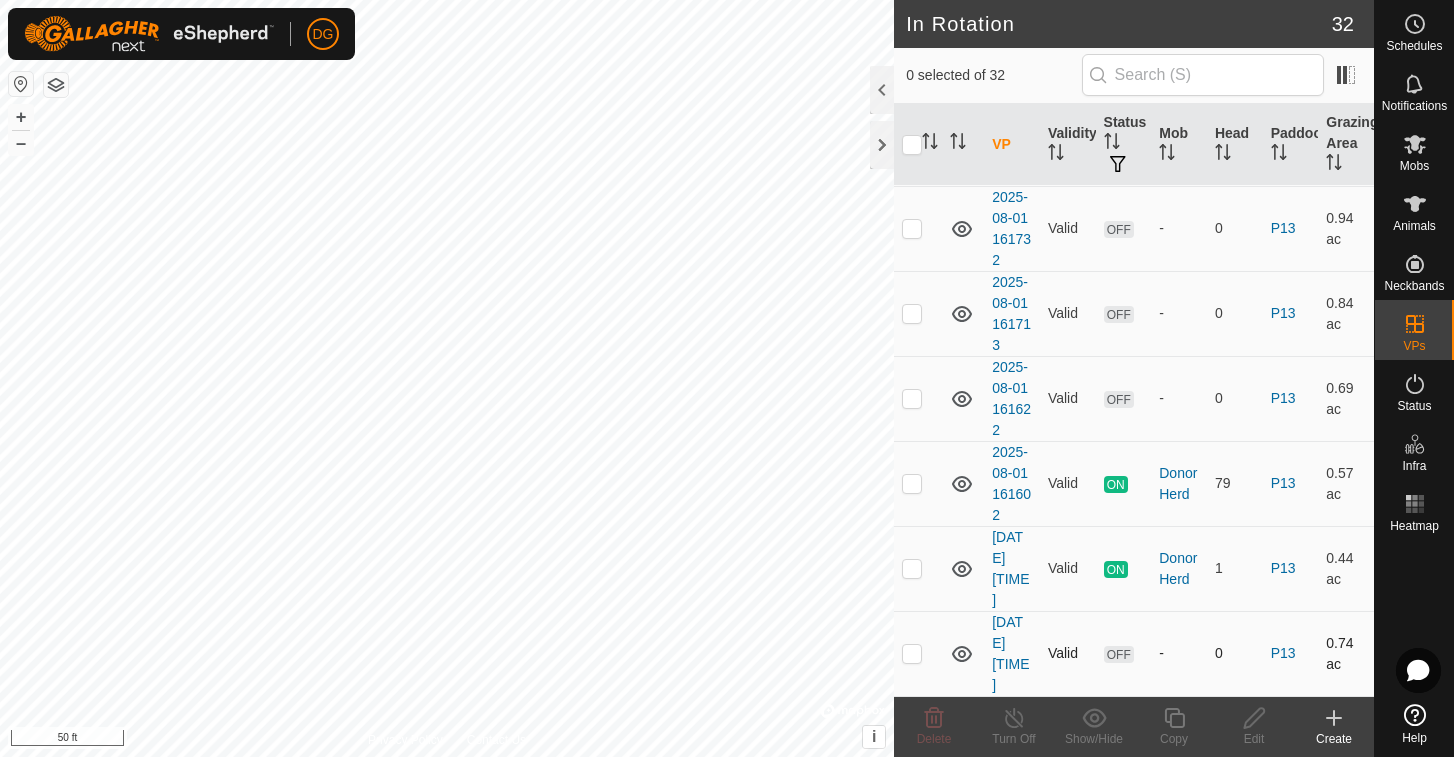 click at bounding box center [912, 653] 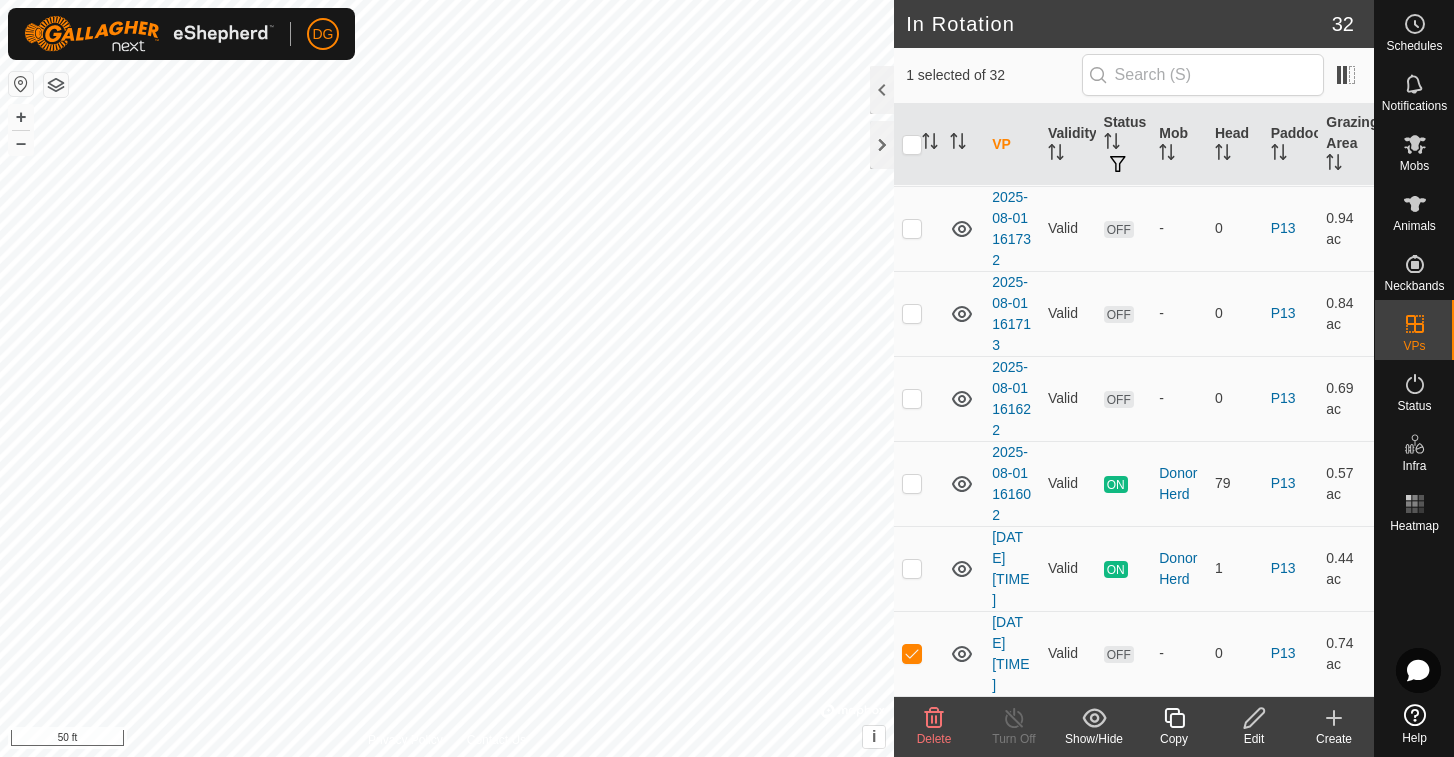 click 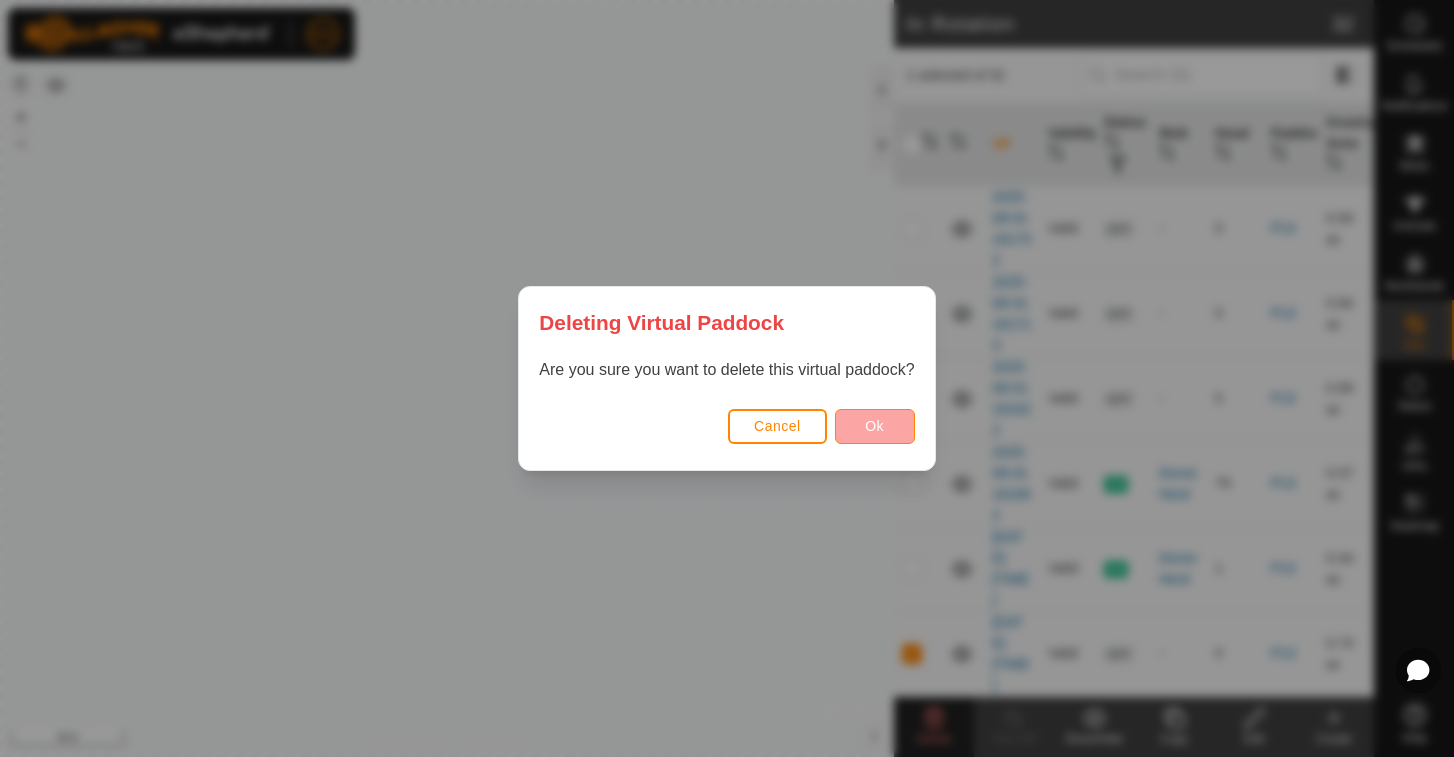 click on "Ok" at bounding box center [874, 426] 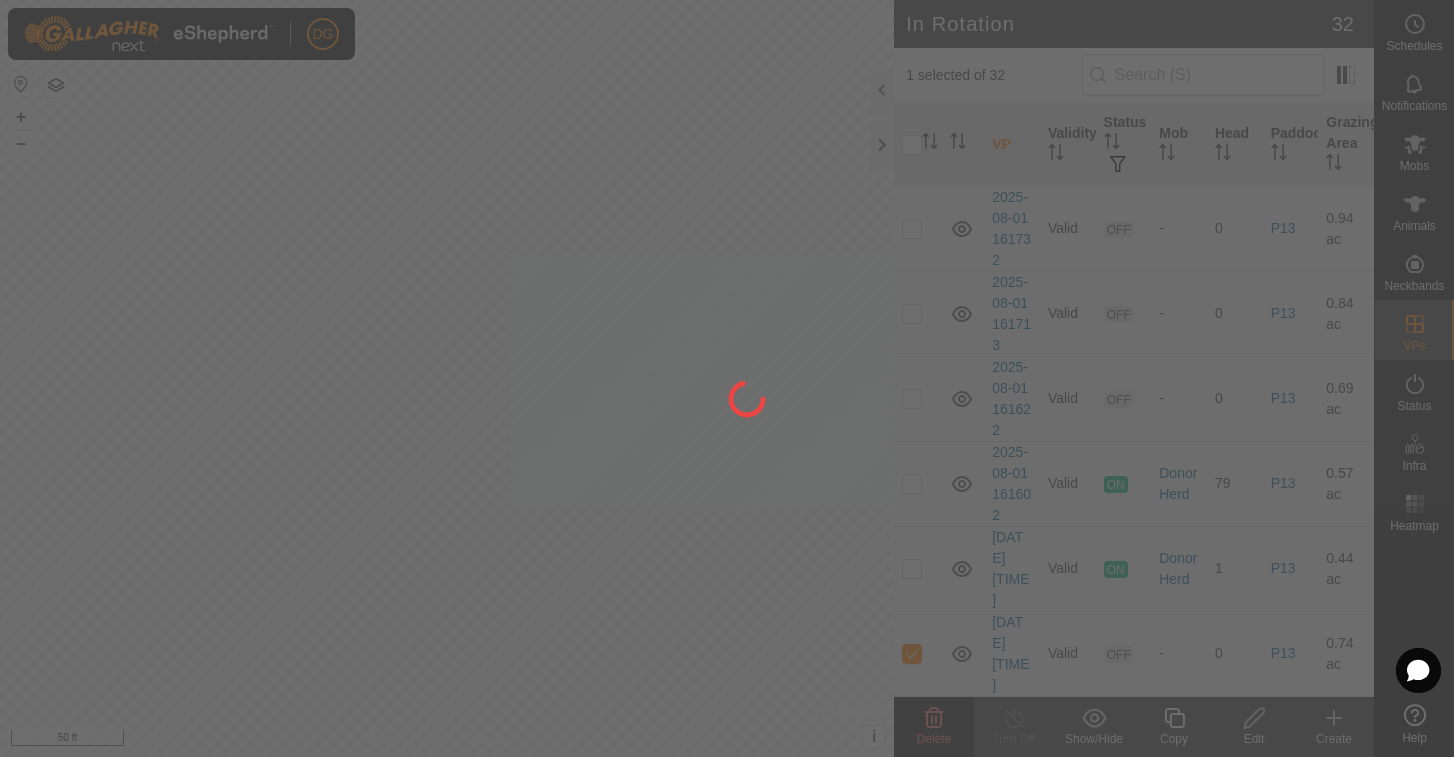 checkbox on "false" 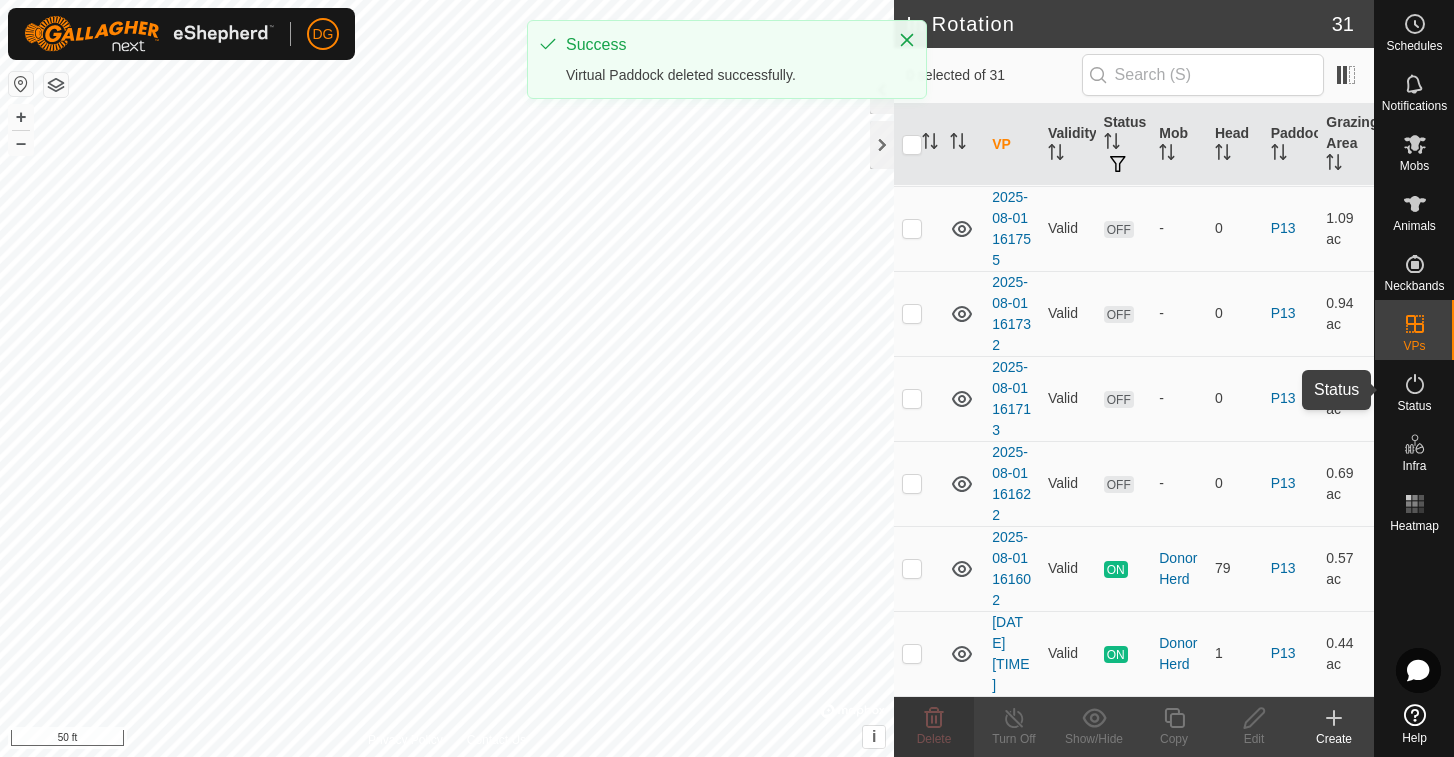 scroll, scrollTop: 2165, scrollLeft: 0, axis: vertical 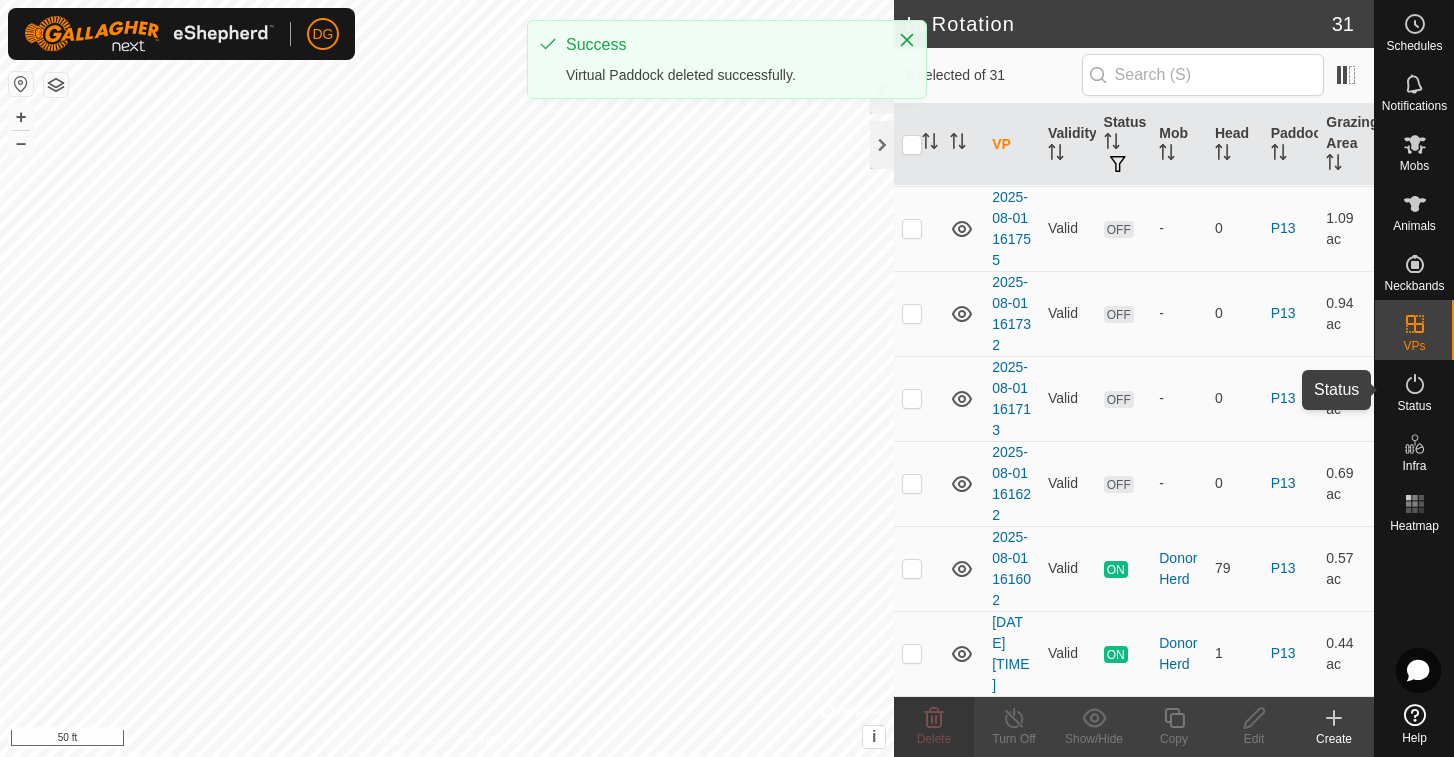 click 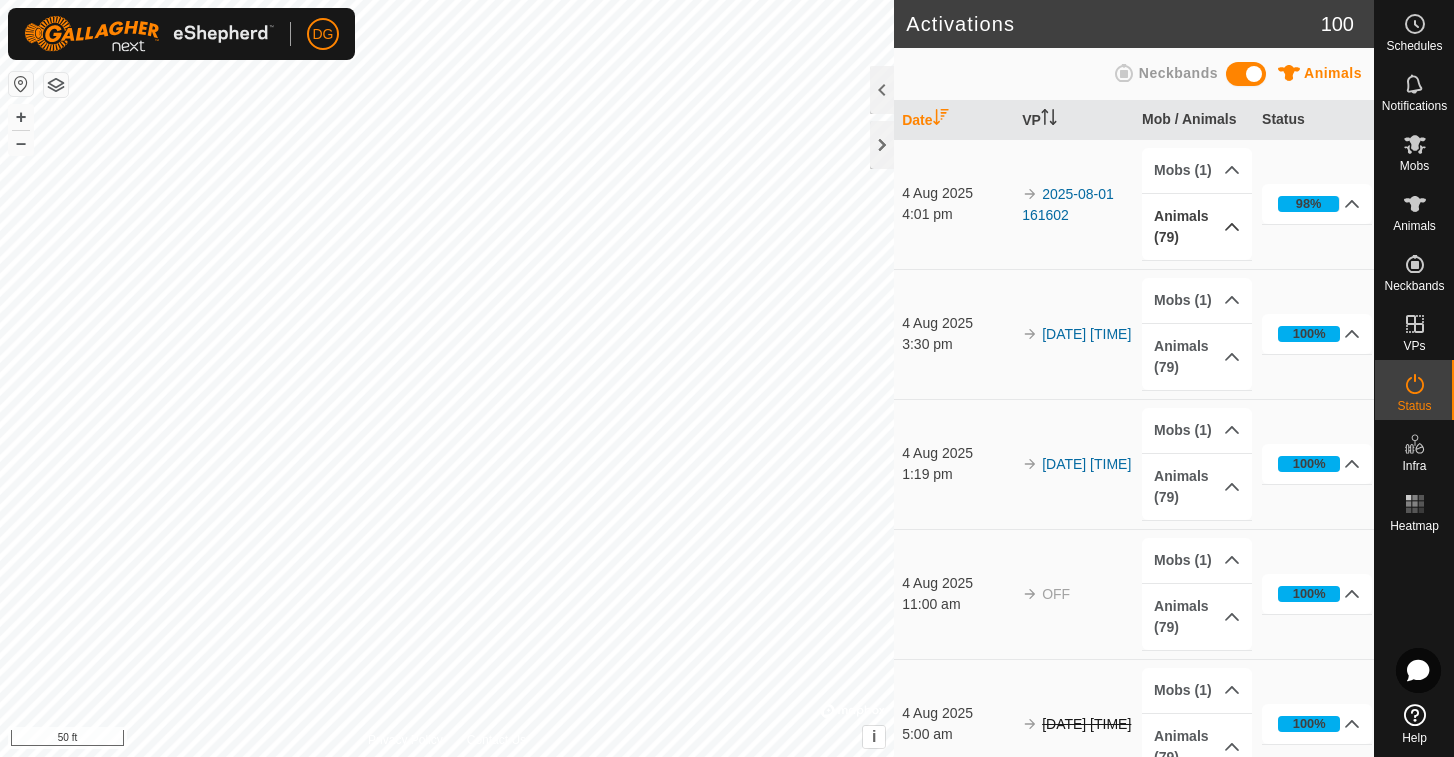 click on "Animals (79)" at bounding box center (1197, 227) 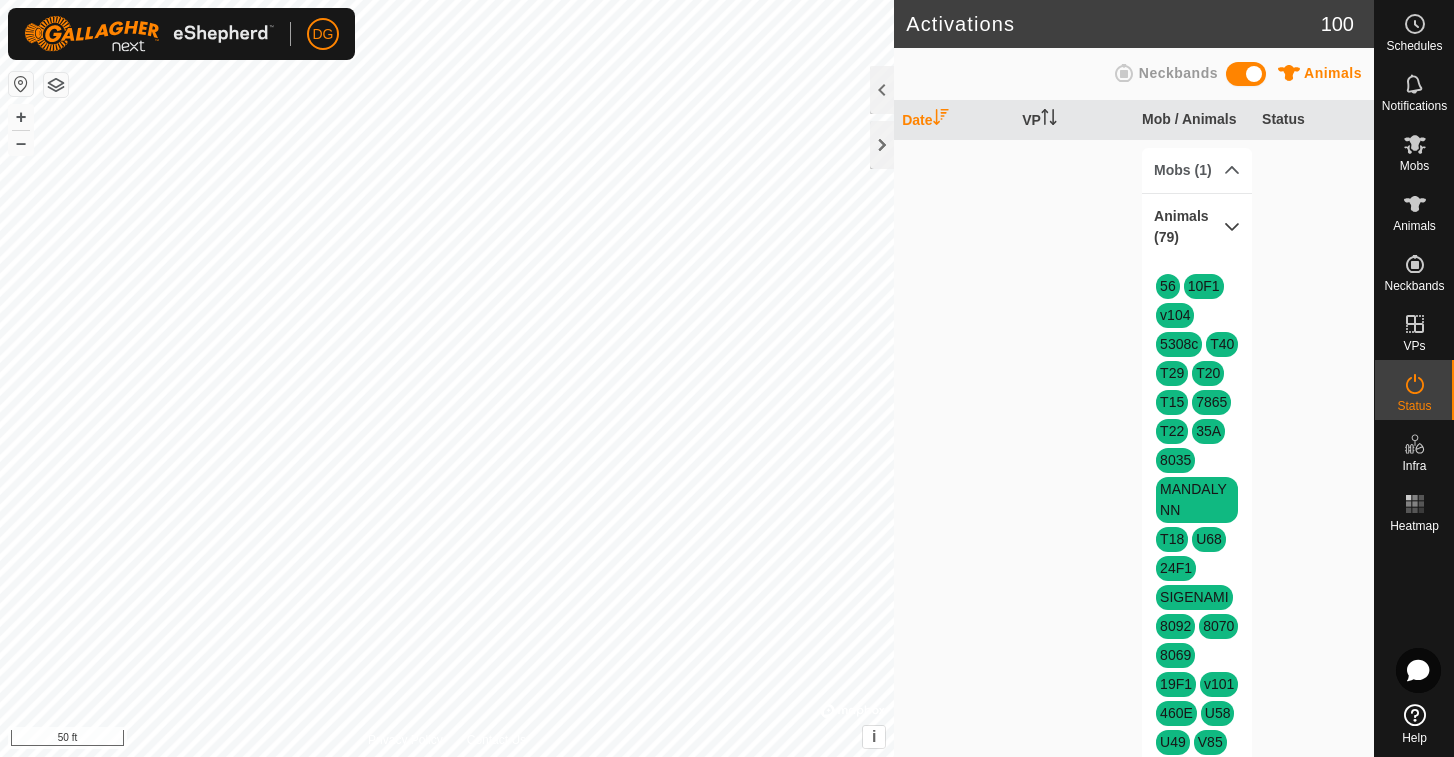scroll, scrollTop: 0, scrollLeft: 0, axis: both 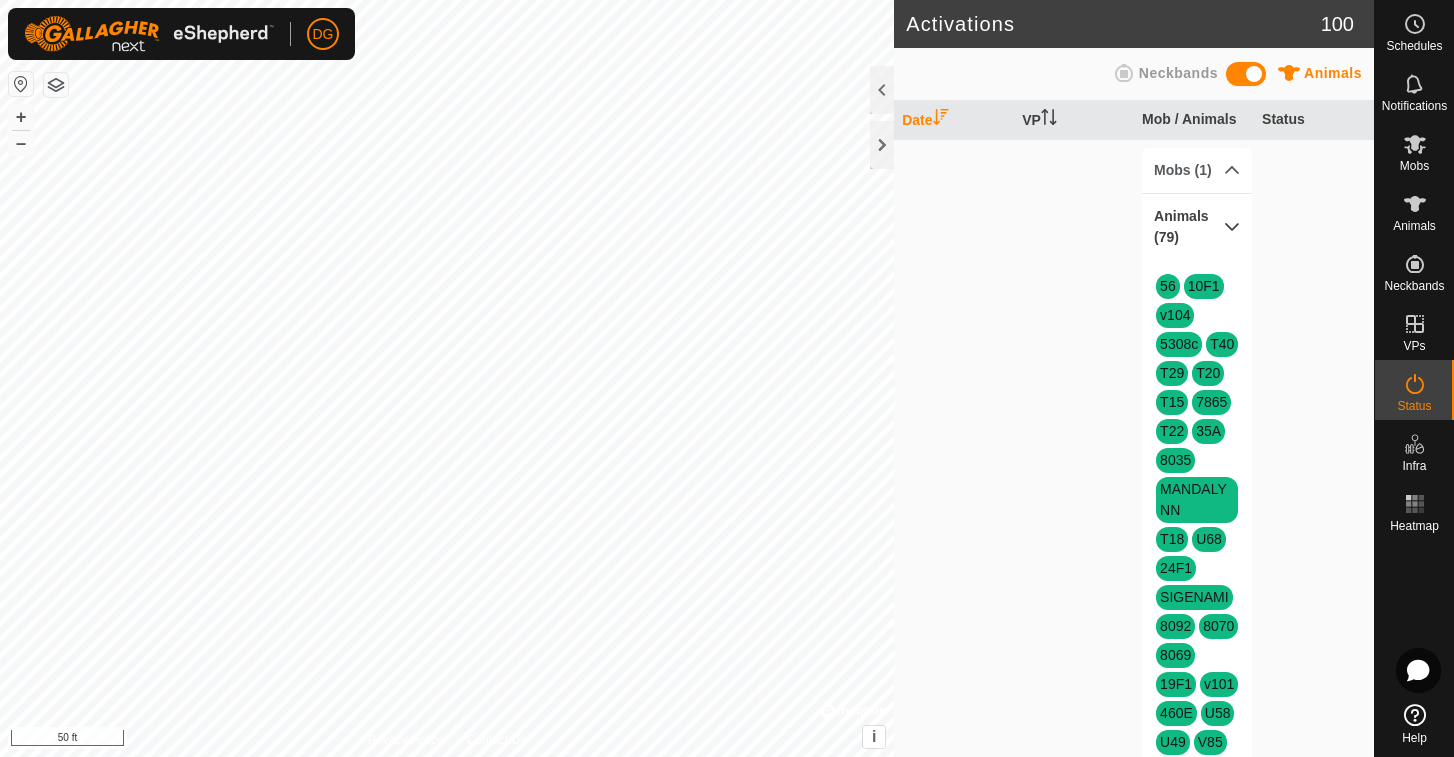 click on "Animals (79)" at bounding box center [1197, 227] 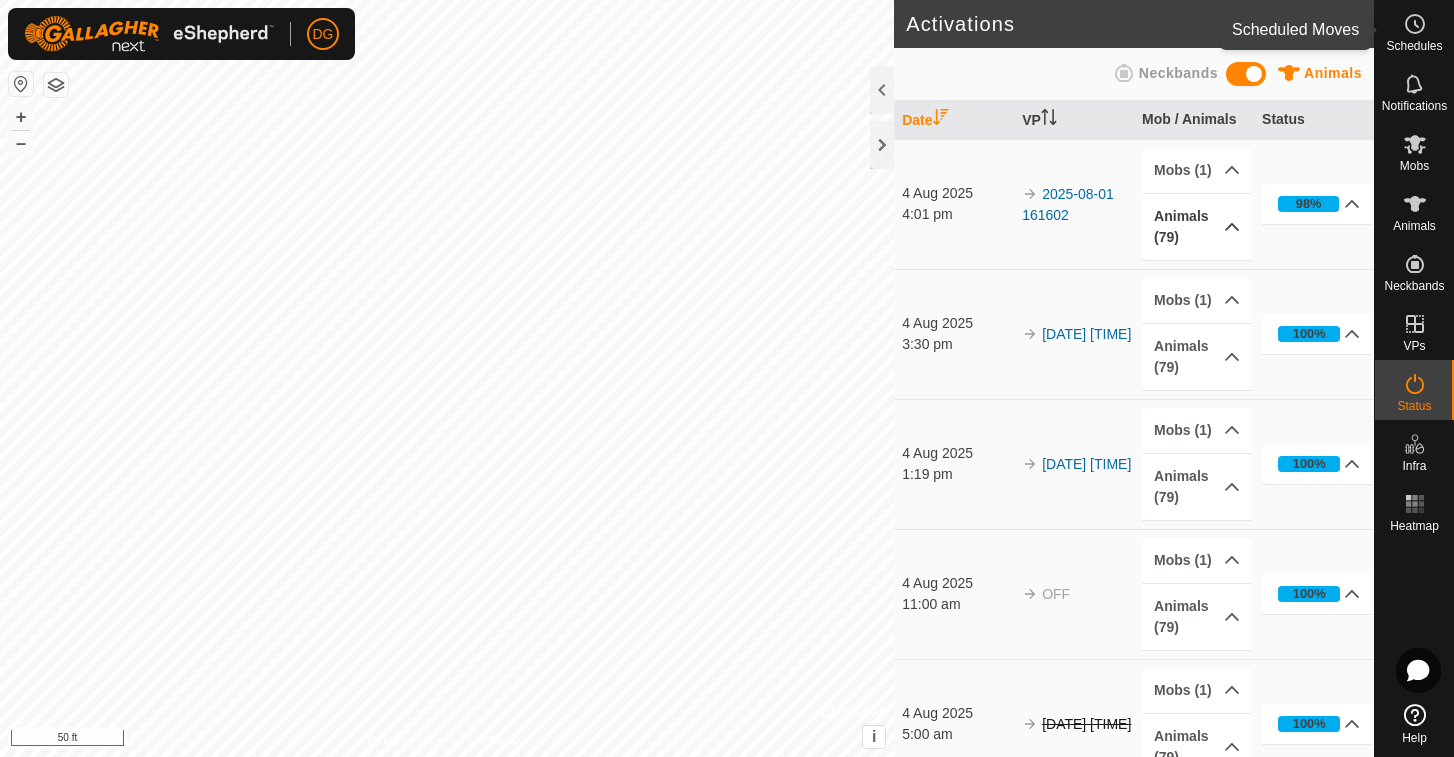 click 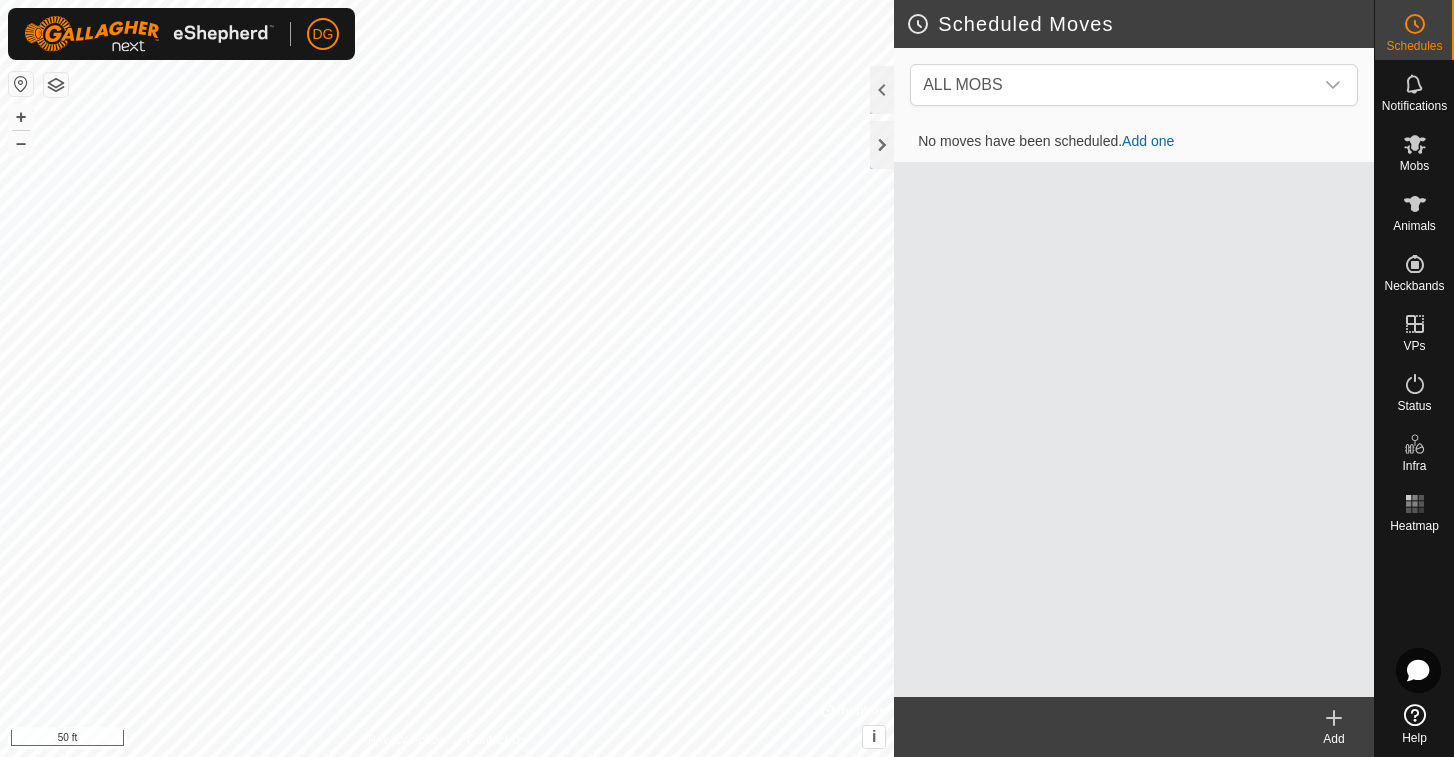 click on "Add one" at bounding box center [1148, 141] 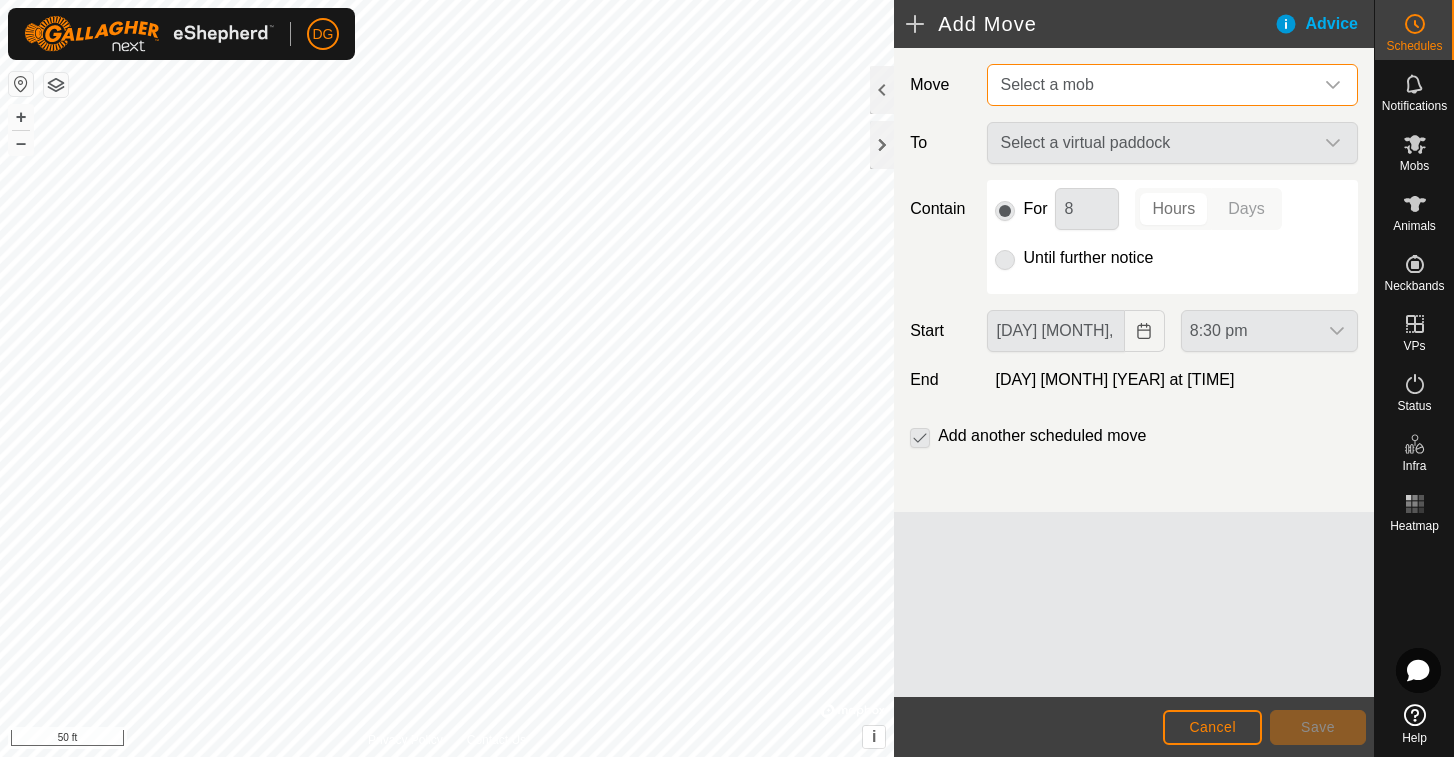 click on "Select a mob" at bounding box center (1046, 84) 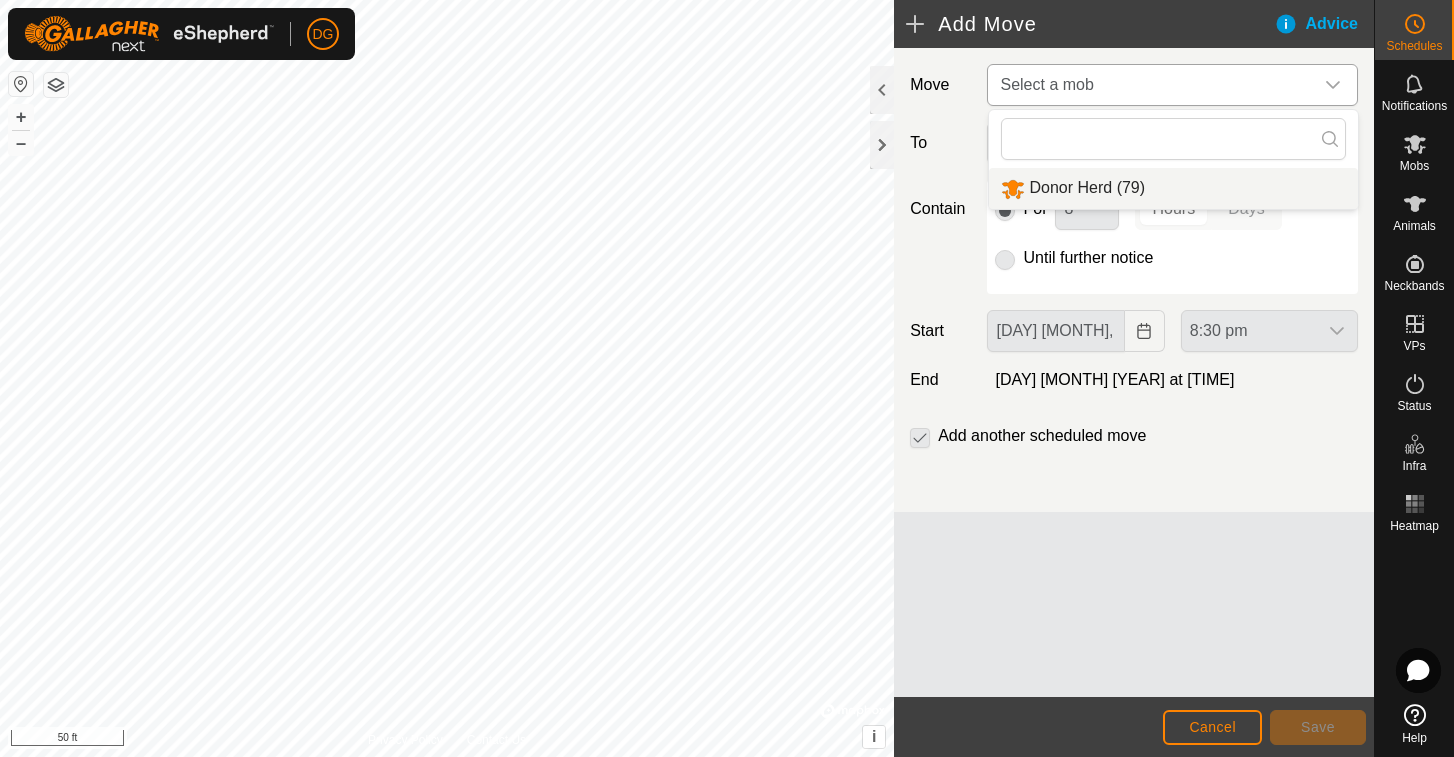 click on "Donor Herd (79)" at bounding box center [1173, 188] 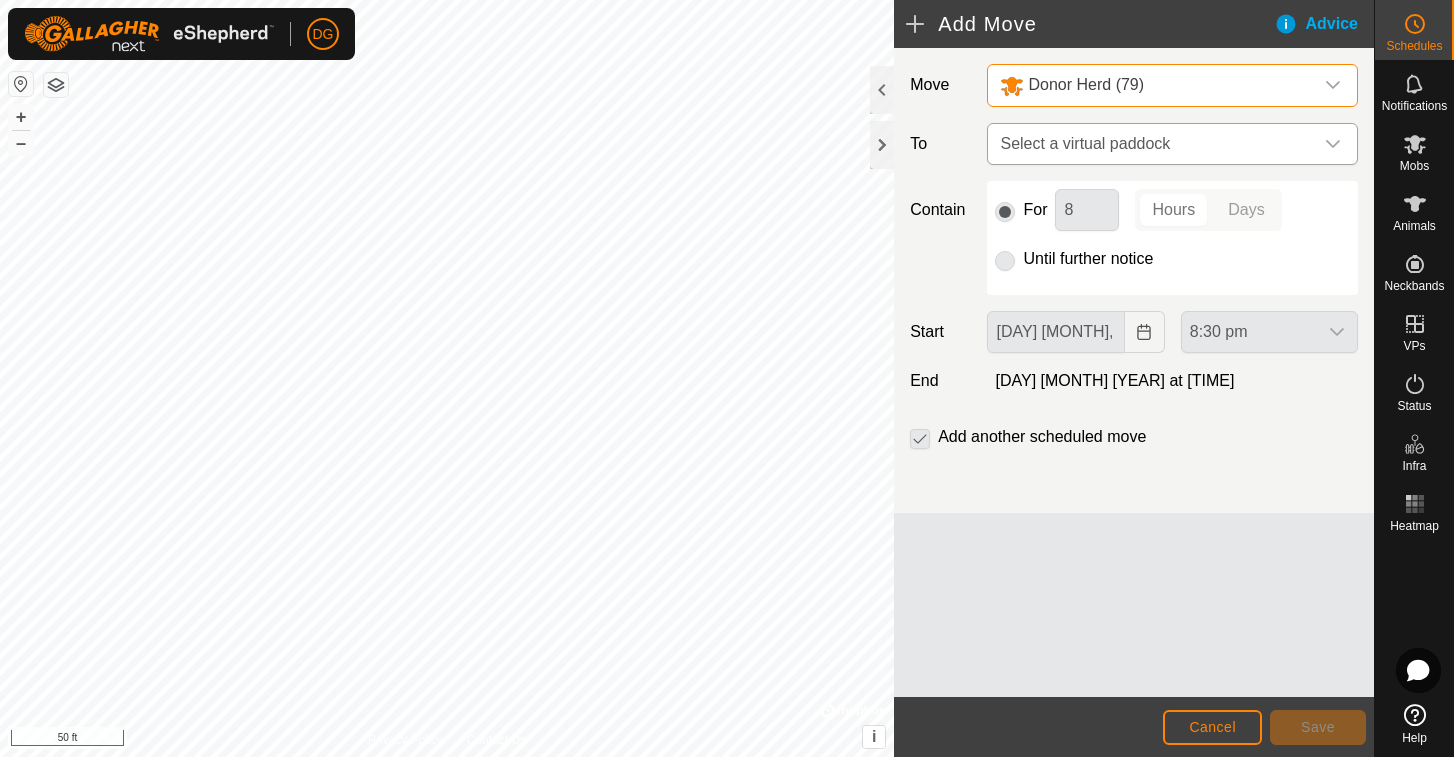 click on "Select a virtual paddock" at bounding box center (1152, 144) 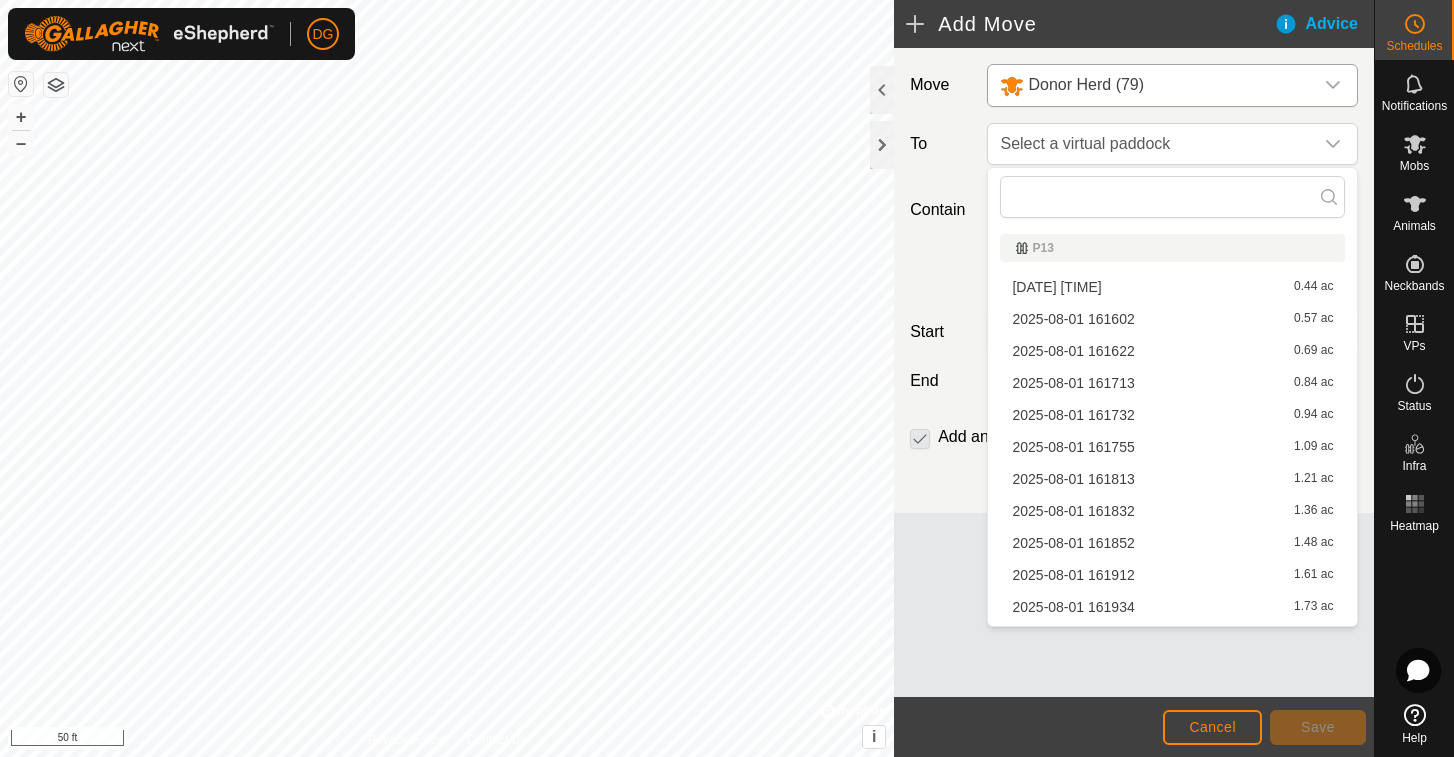 click on "[DATE] [TIME]  0.57 ac" at bounding box center (1172, 319) 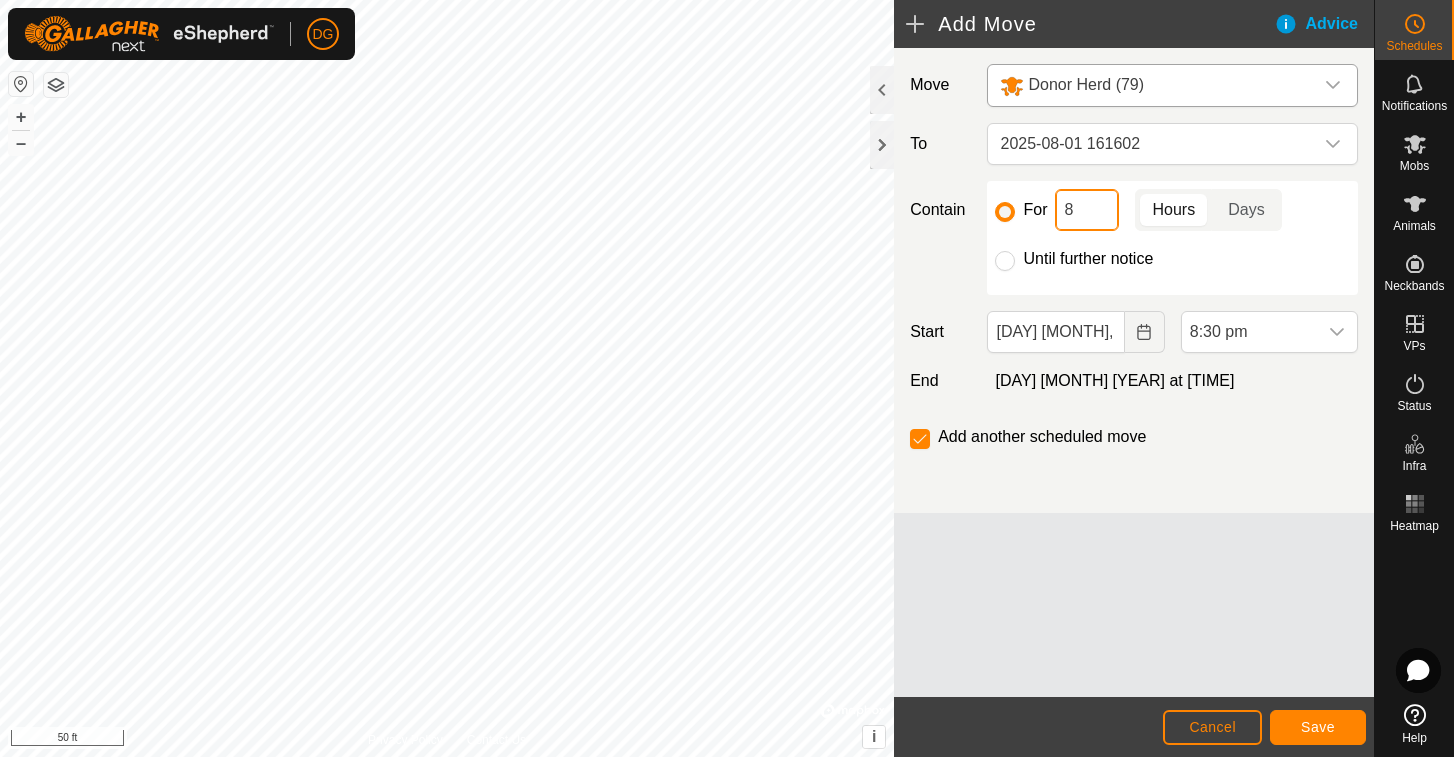 drag, startPoint x: 1087, startPoint y: 208, endPoint x: 1055, endPoint y: 210, distance: 32.06244 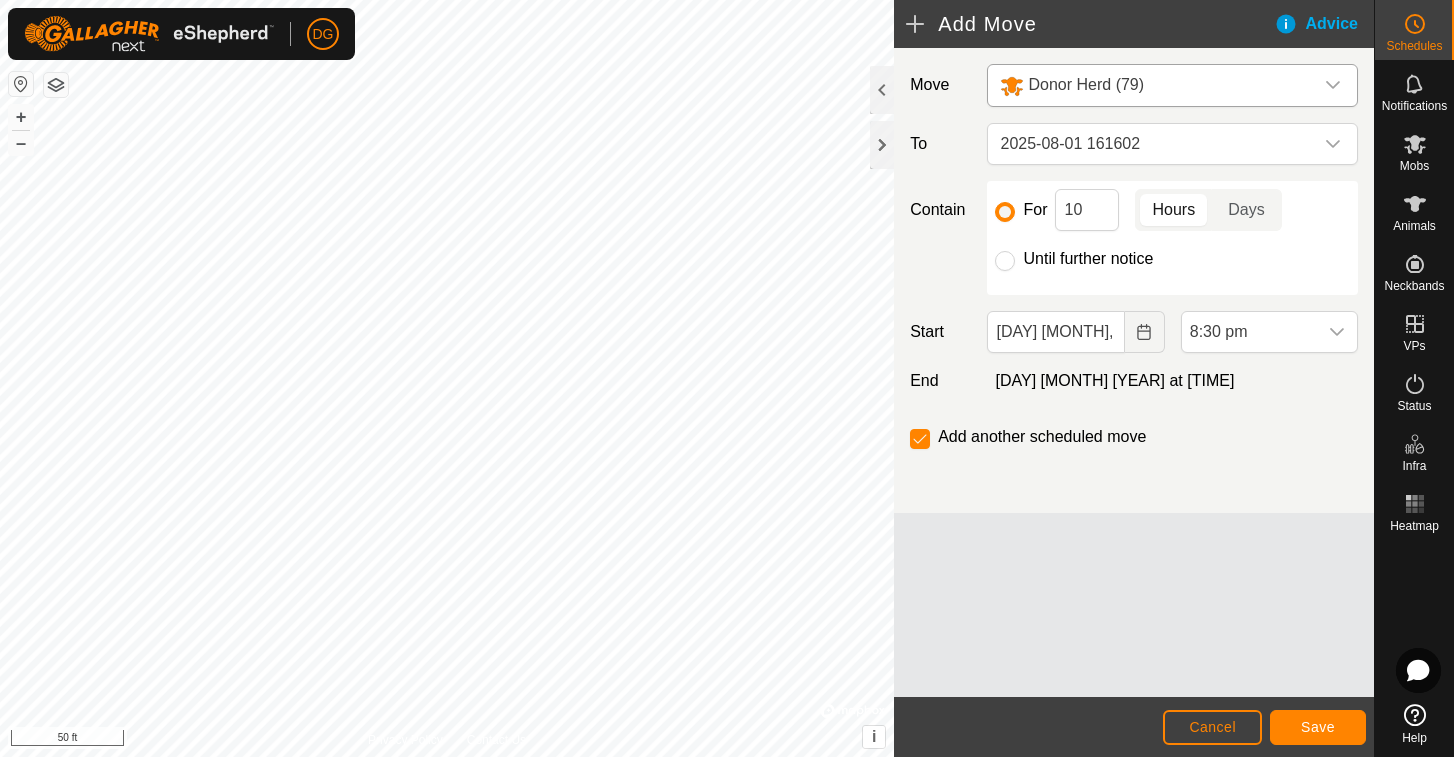 click on "Save" 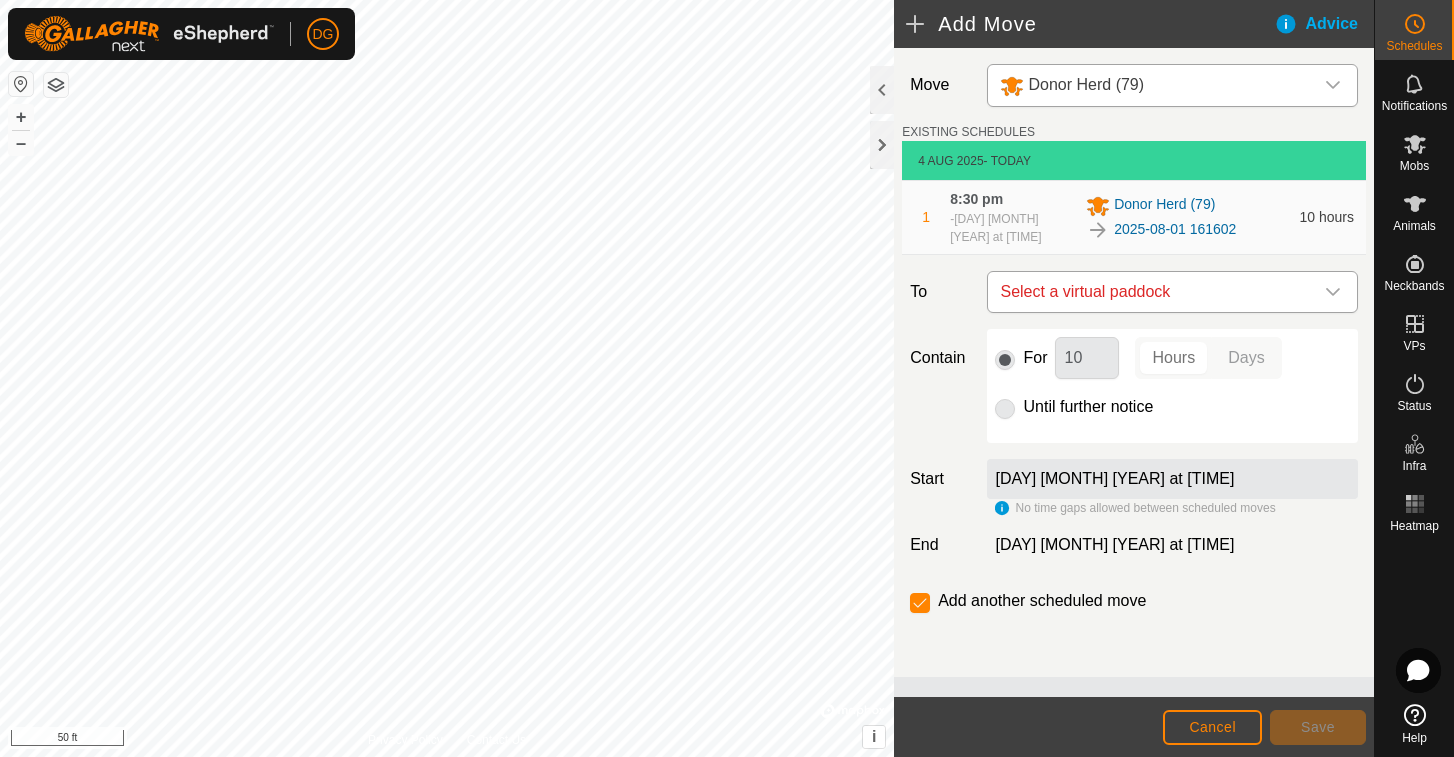 click on "Select a virtual paddock" at bounding box center [1152, 292] 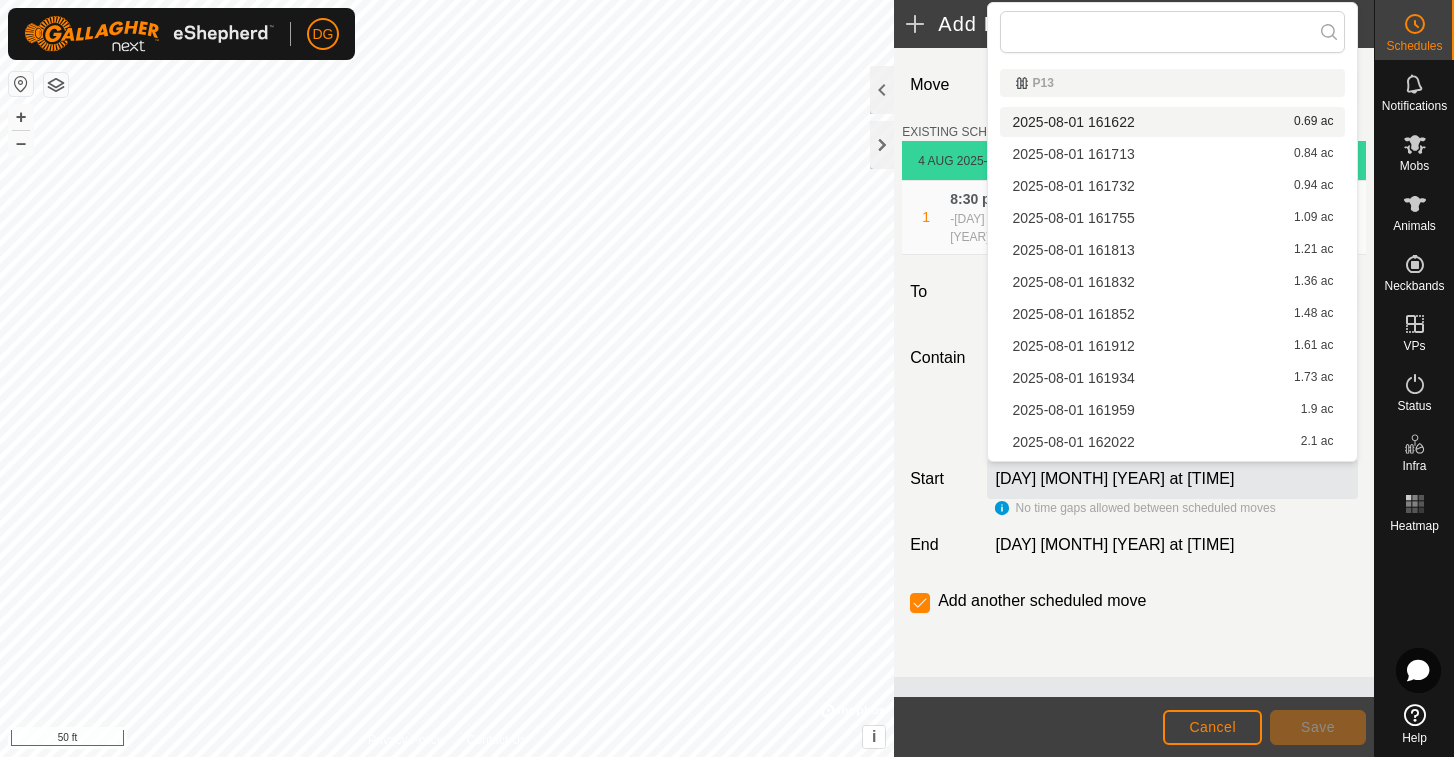 click on "[DATE] [TIME]  0.69 ac" at bounding box center [1172, 122] 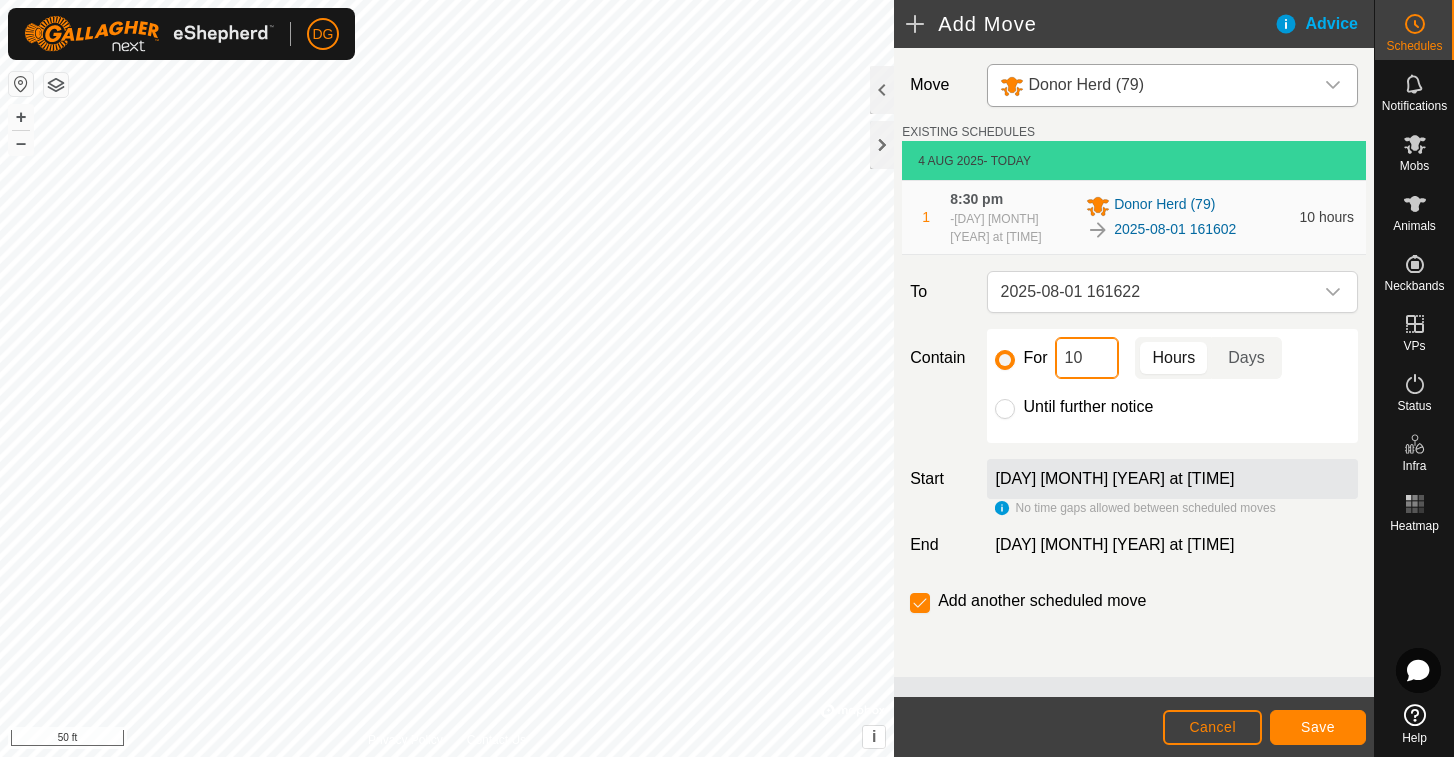 drag, startPoint x: 1082, startPoint y: 360, endPoint x: 1062, endPoint y: 361, distance: 20.024984 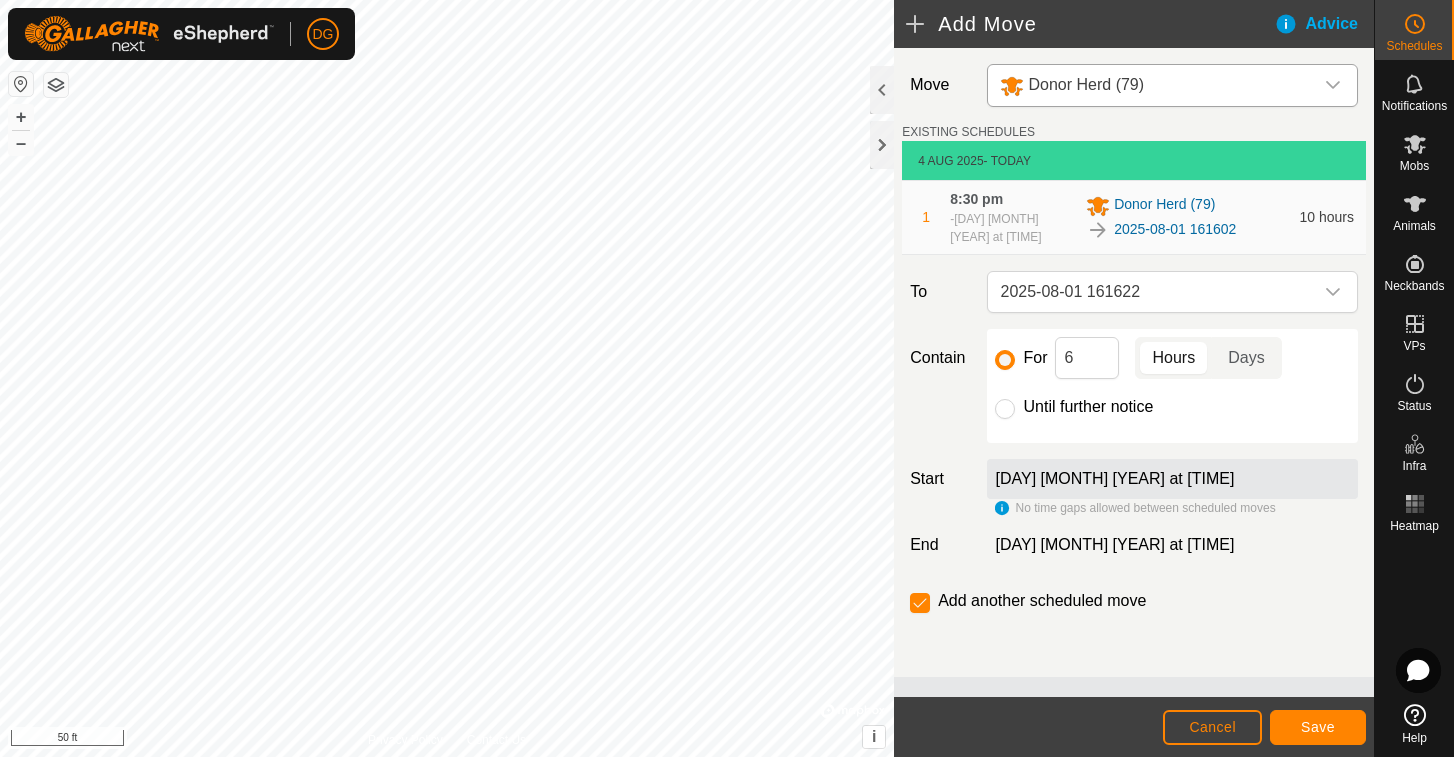 click on "Save" 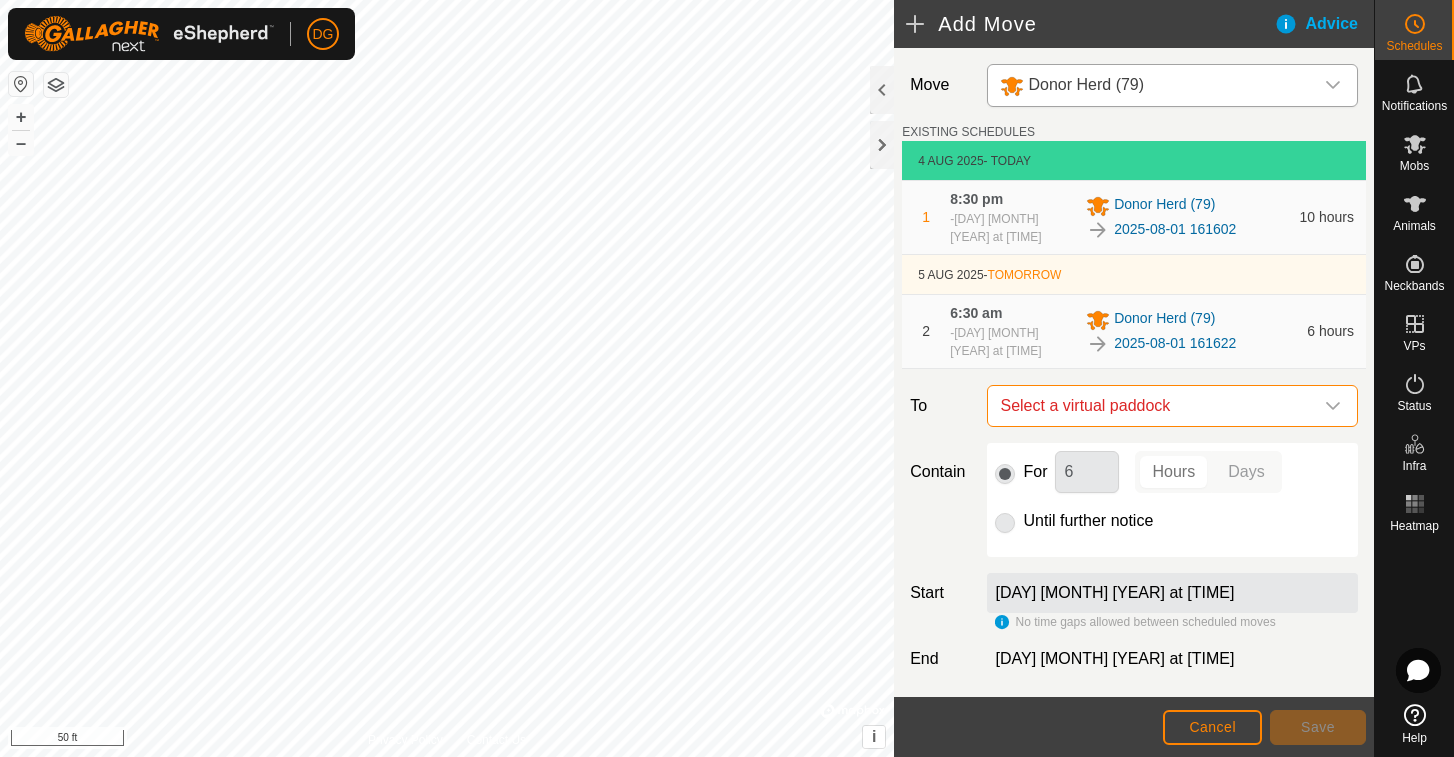 click on "Select a virtual paddock" at bounding box center (1152, 406) 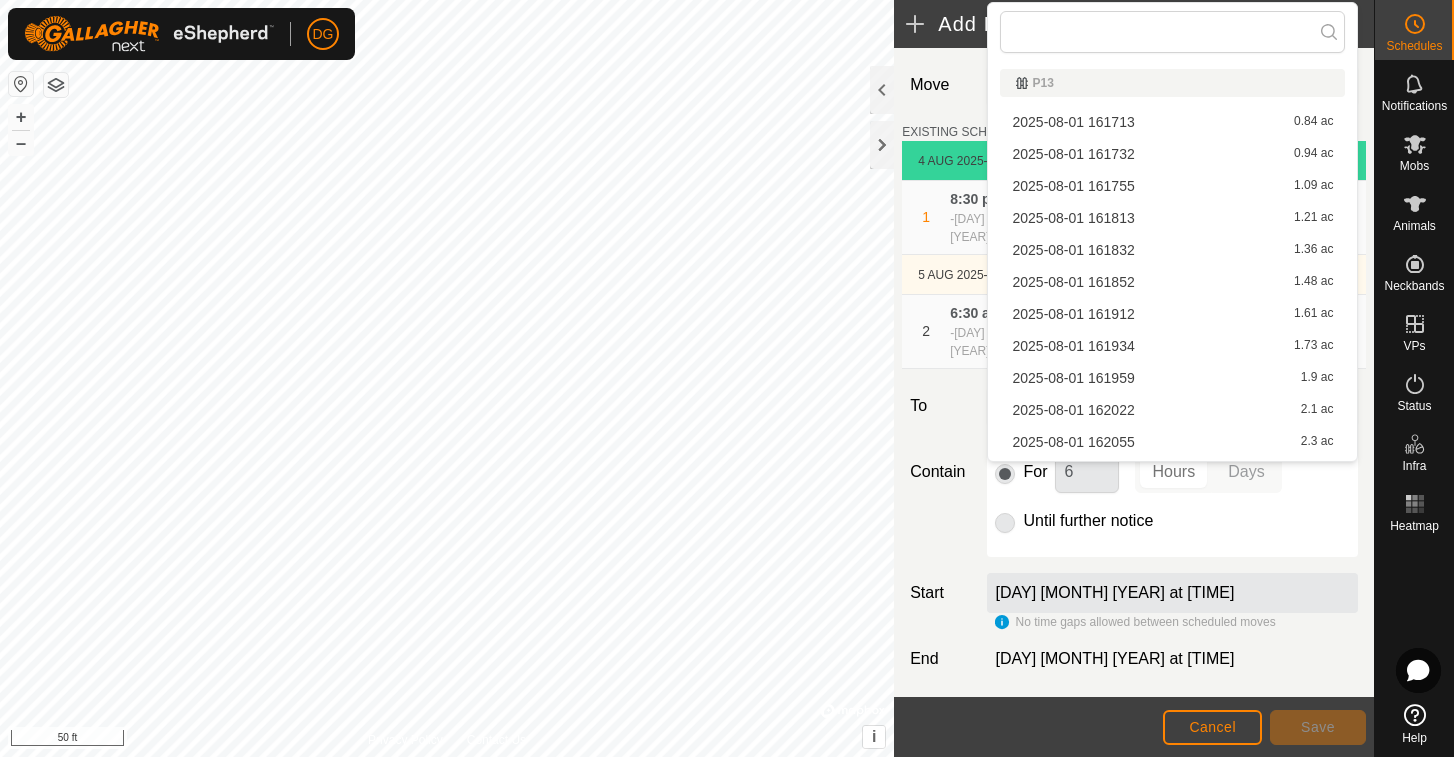 click on "[DATE] [TIME]  0.84 ac" at bounding box center [1172, 122] 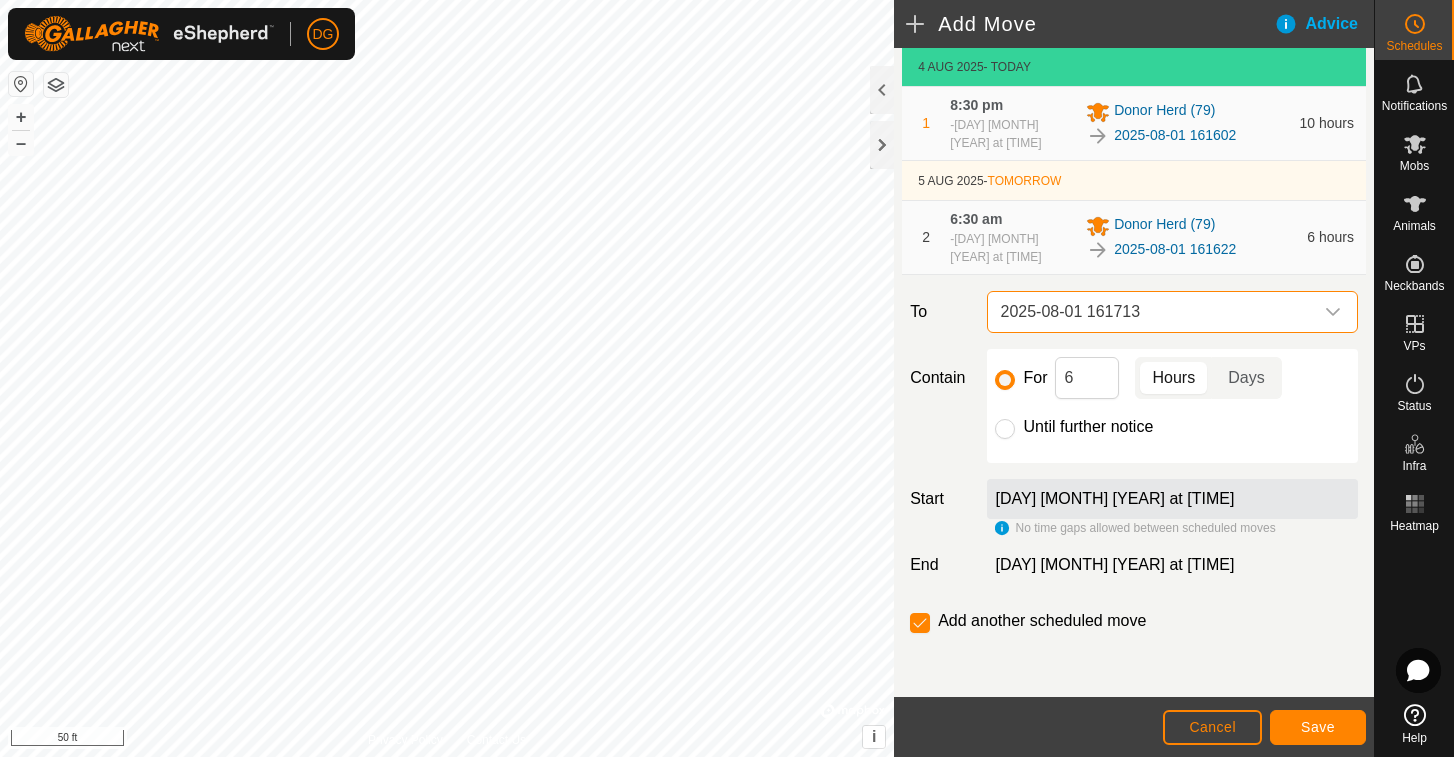 scroll, scrollTop: 94, scrollLeft: 0, axis: vertical 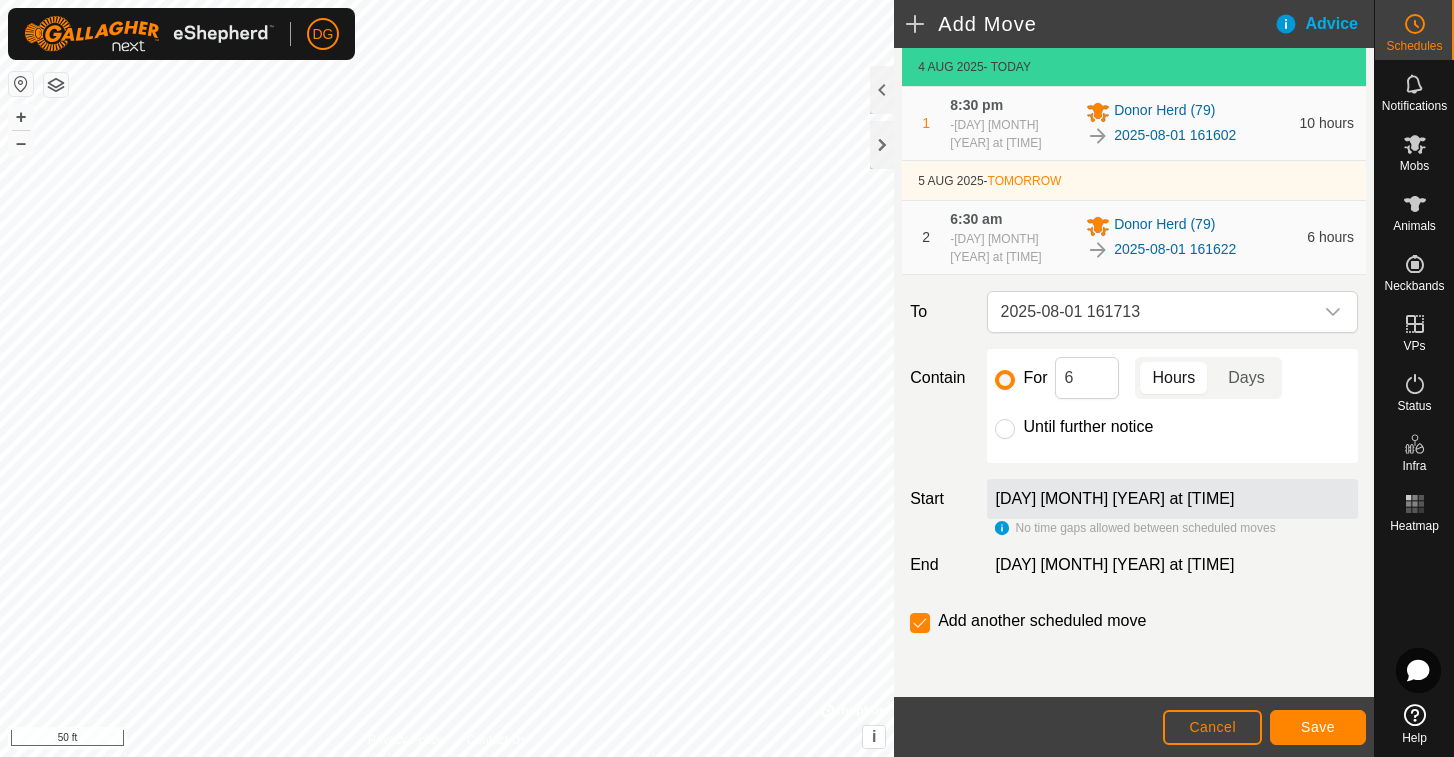 click on "Save" 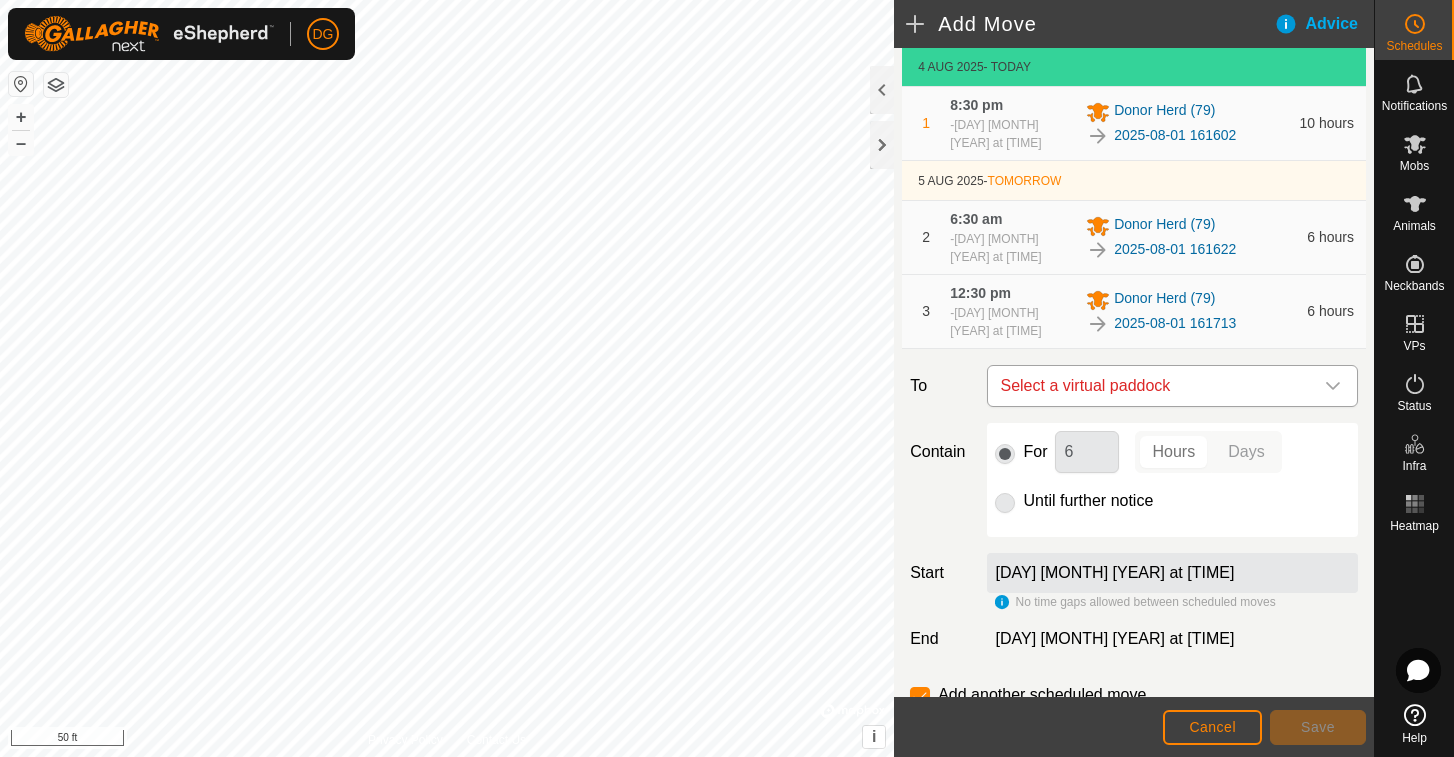 click on "Select a virtual paddock" at bounding box center [1152, 386] 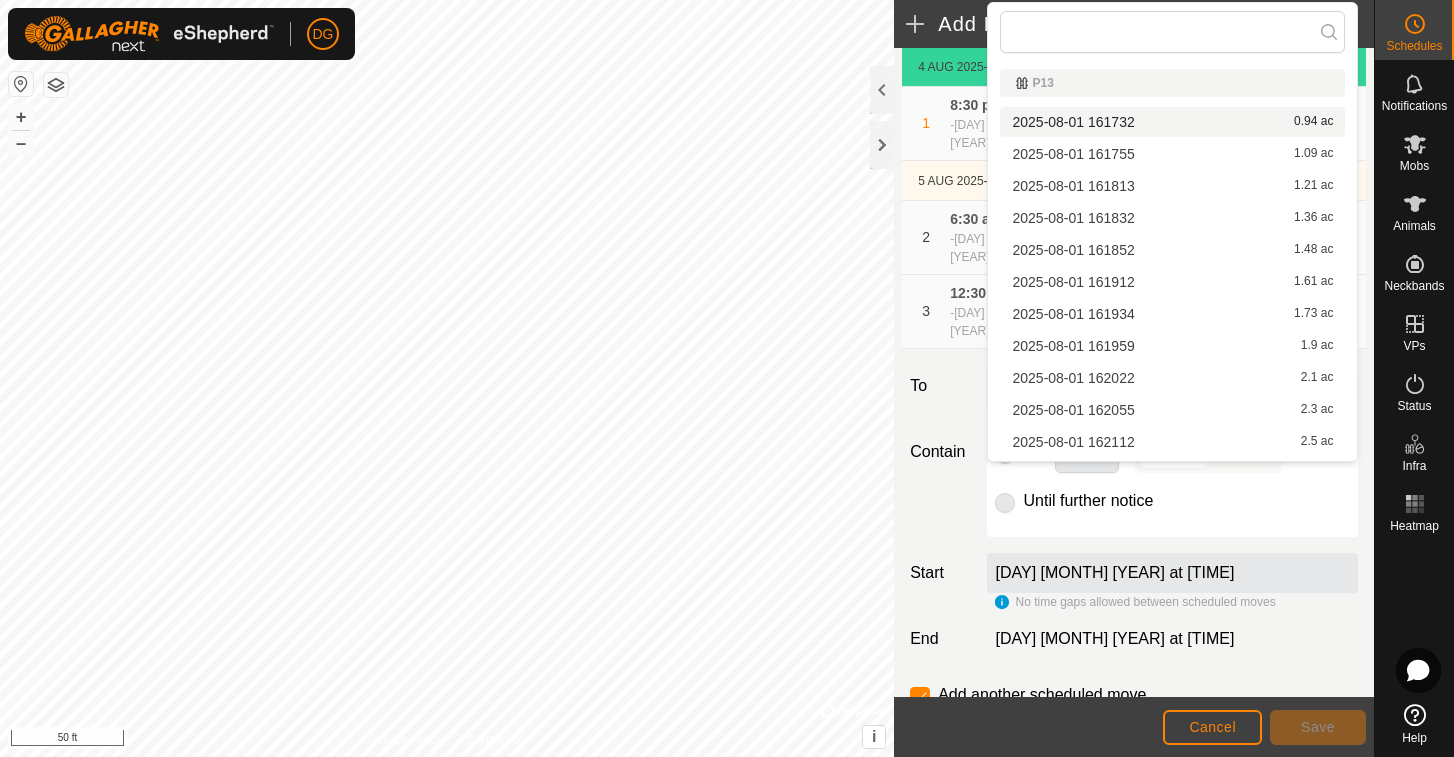 click on "[DATE] [TIME]  0.94 ac" at bounding box center [1172, 122] 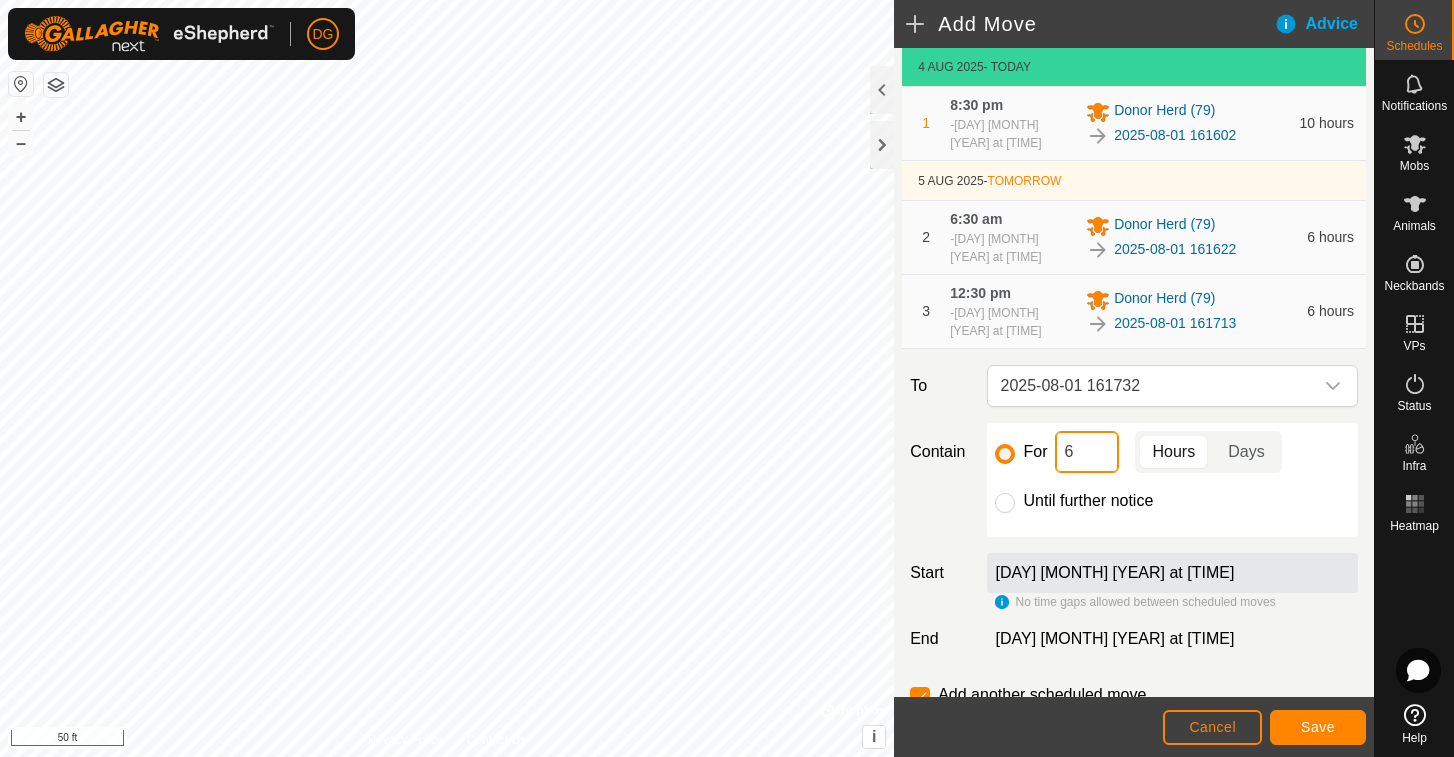 drag, startPoint x: 1084, startPoint y: 451, endPoint x: 1051, endPoint y: 449, distance: 33.06055 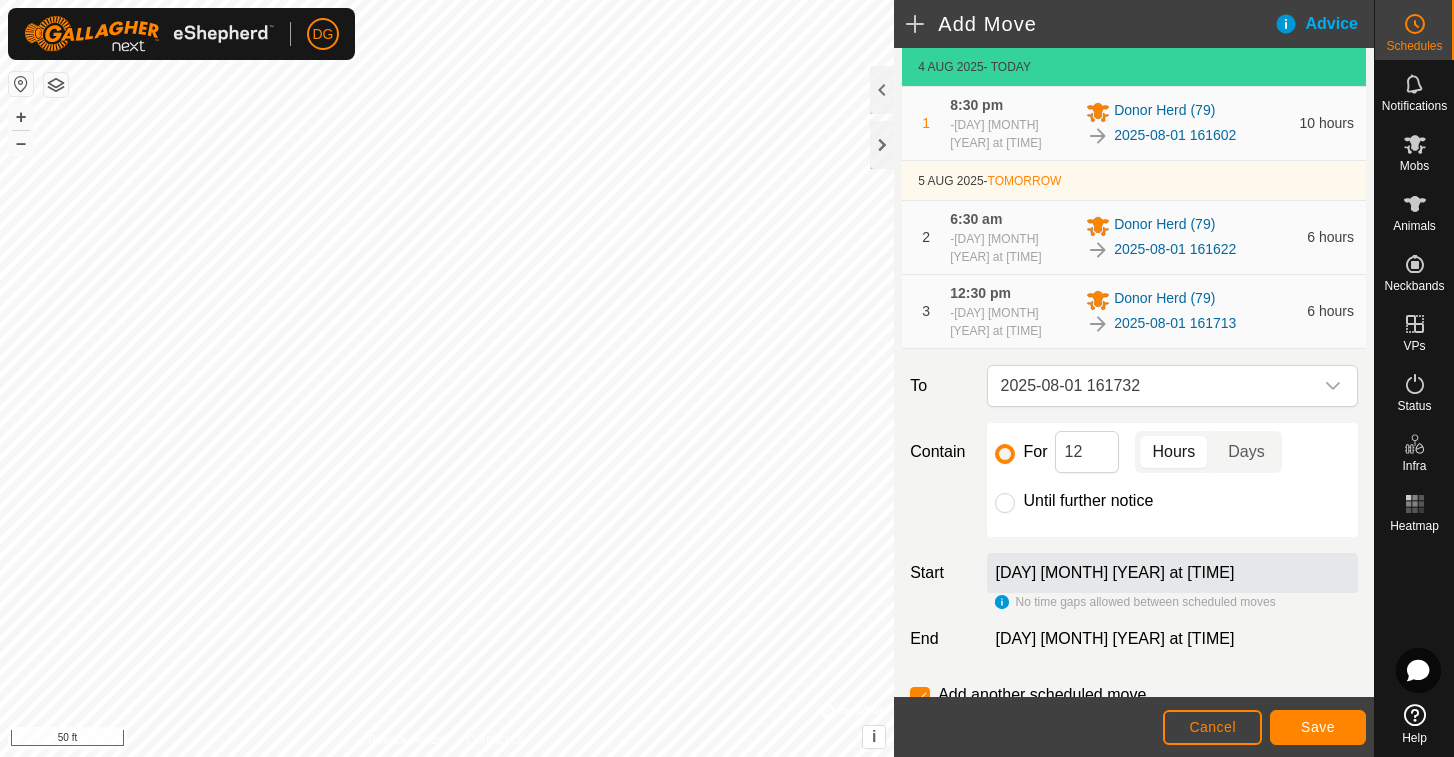click on "Save" 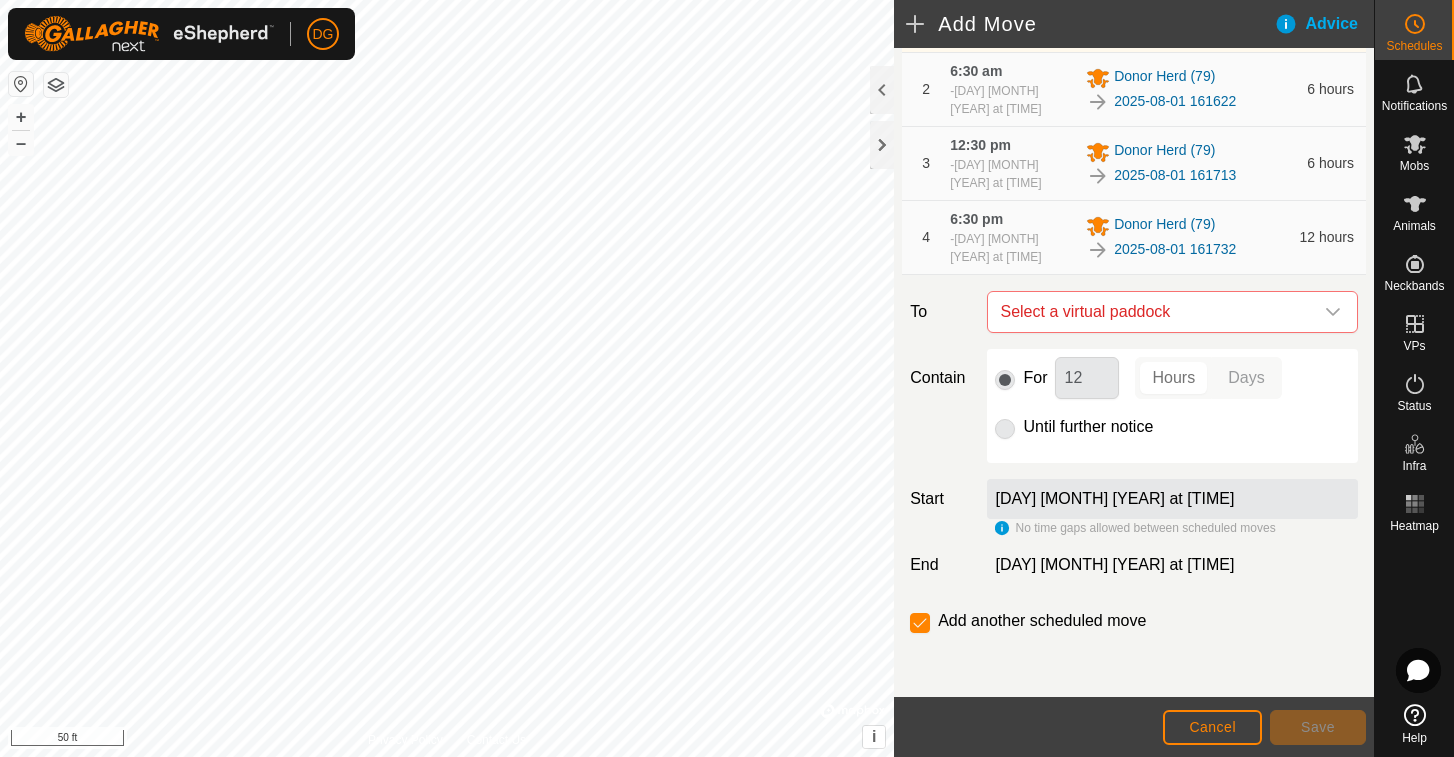 scroll, scrollTop: 242, scrollLeft: 0, axis: vertical 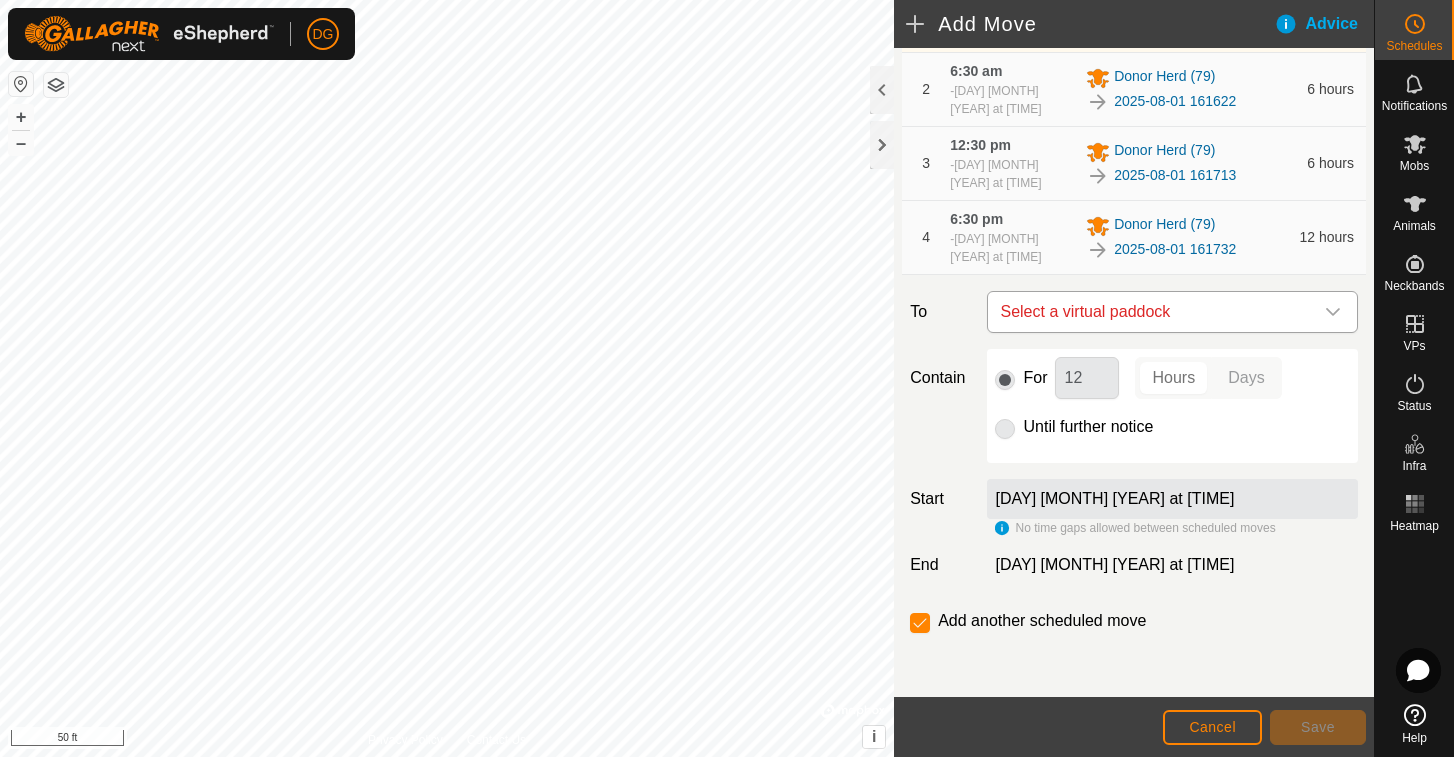 click on "Select a virtual paddock" at bounding box center (1152, 312) 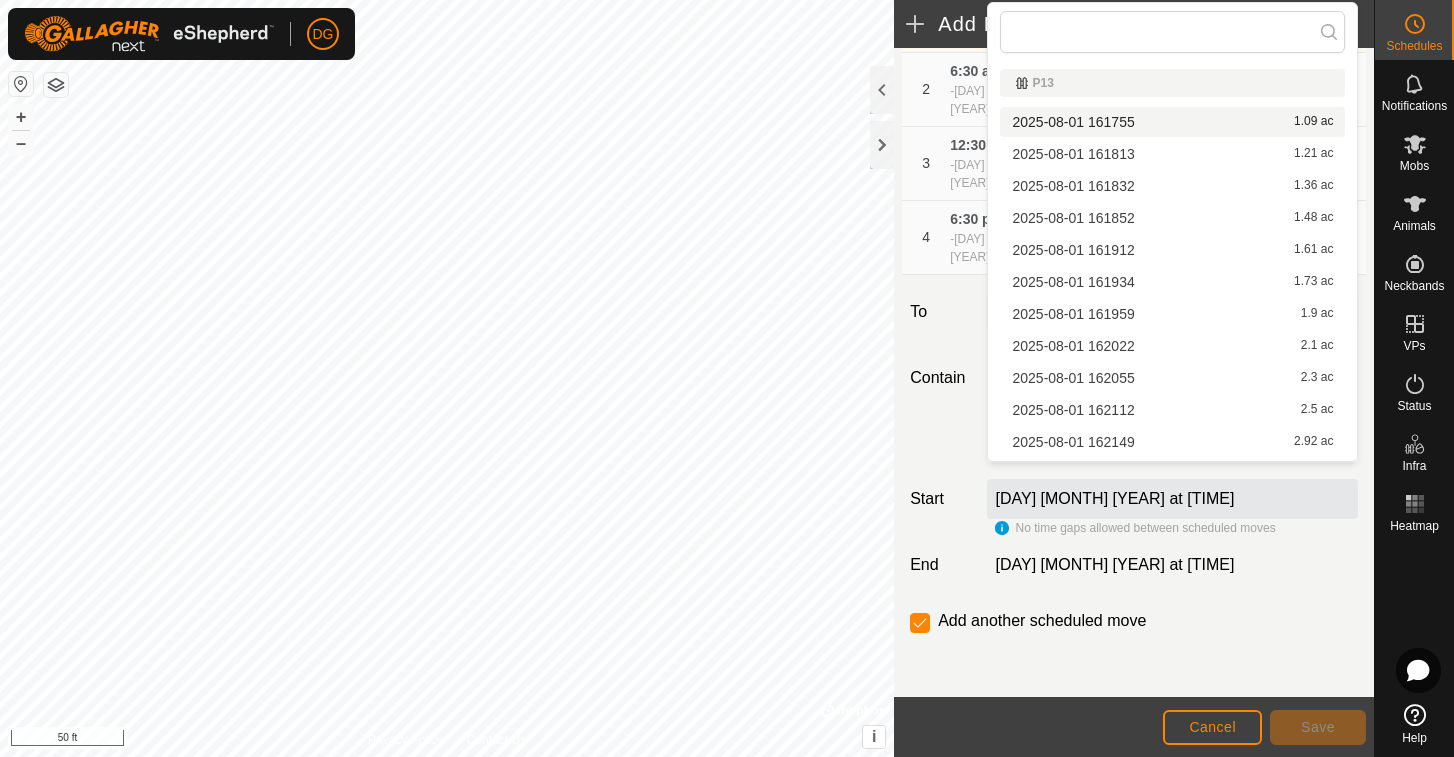 click on "[DATE] [TIME]  1.09 ac" at bounding box center (1172, 122) 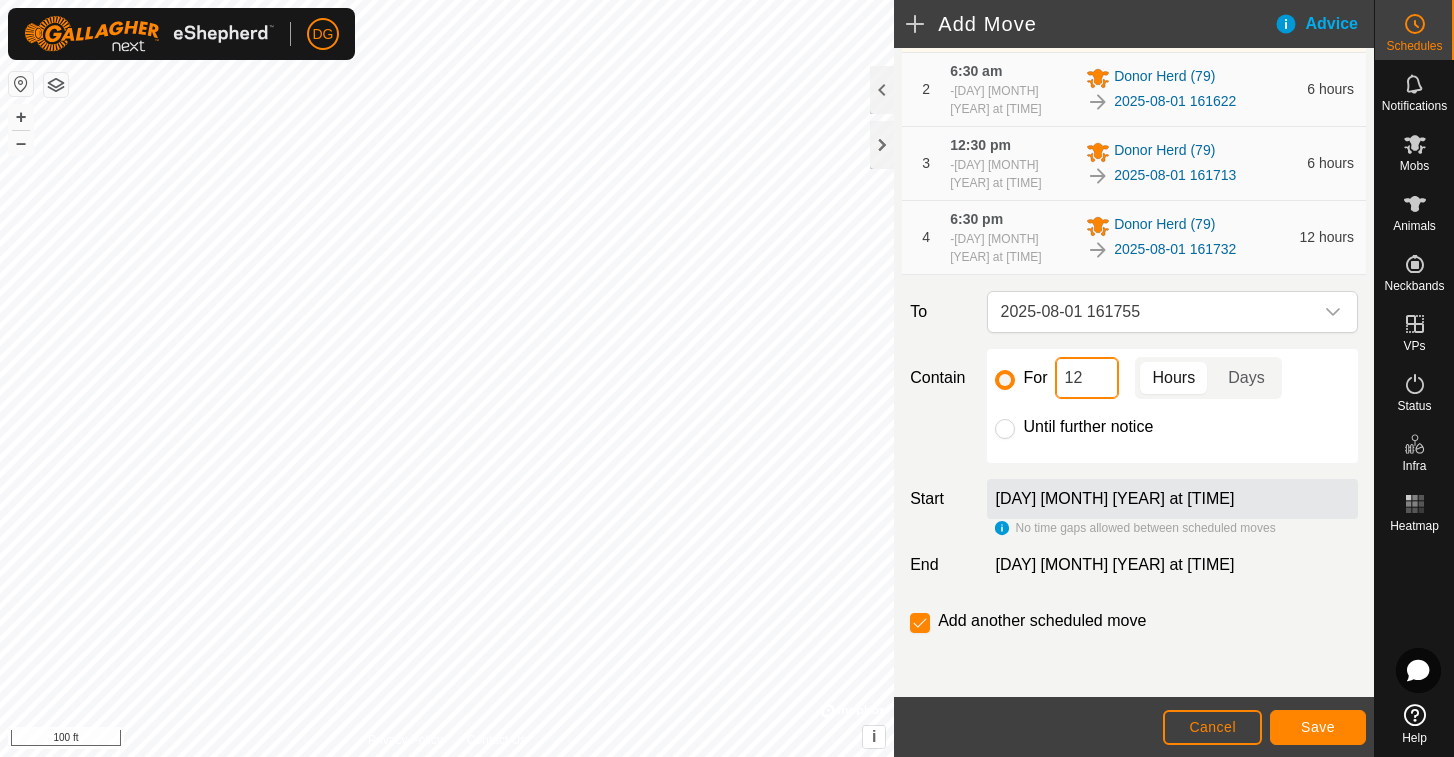 drag, startPoint x: 1088, startPoint y: 377, endPoint x: 1031, endPoint y: 376, distance: 57.00877 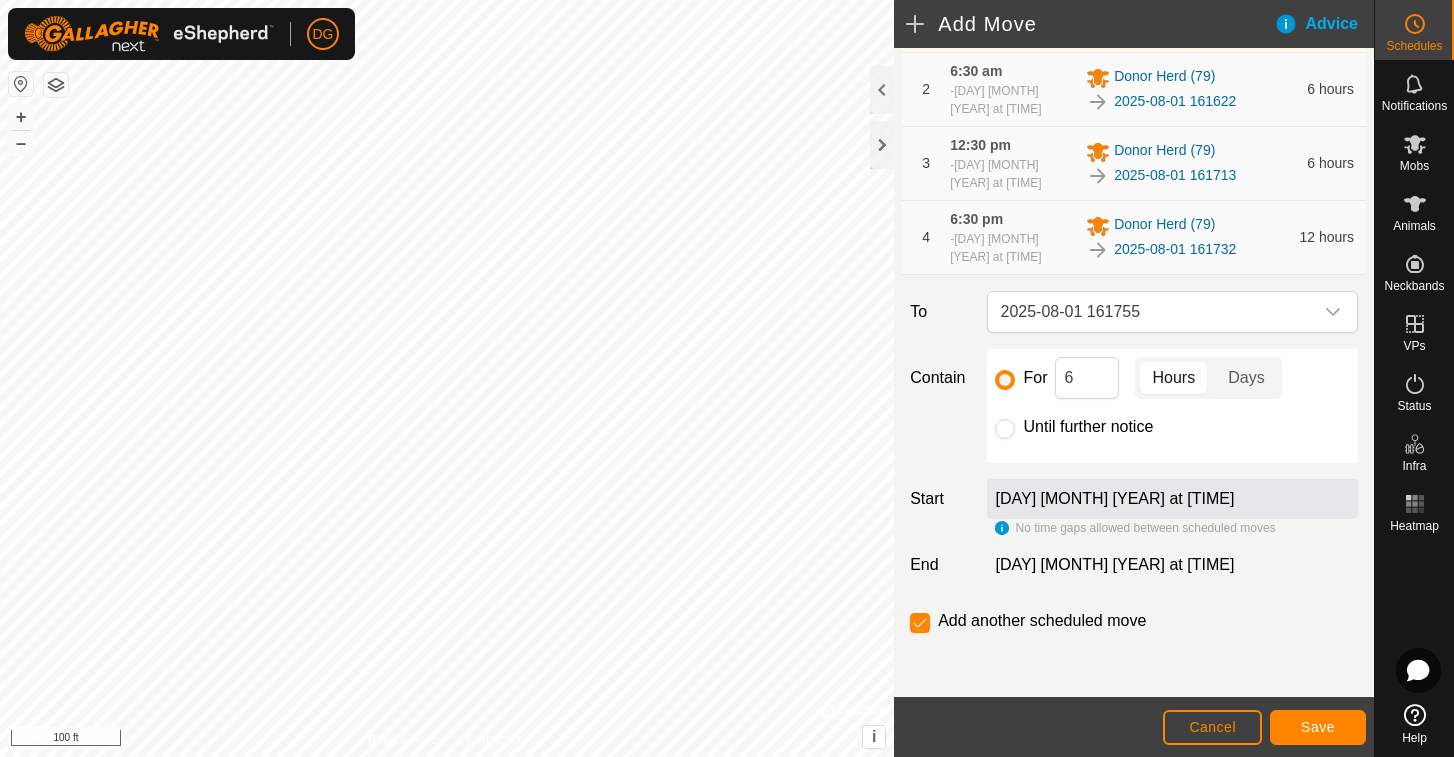 click on "Save" 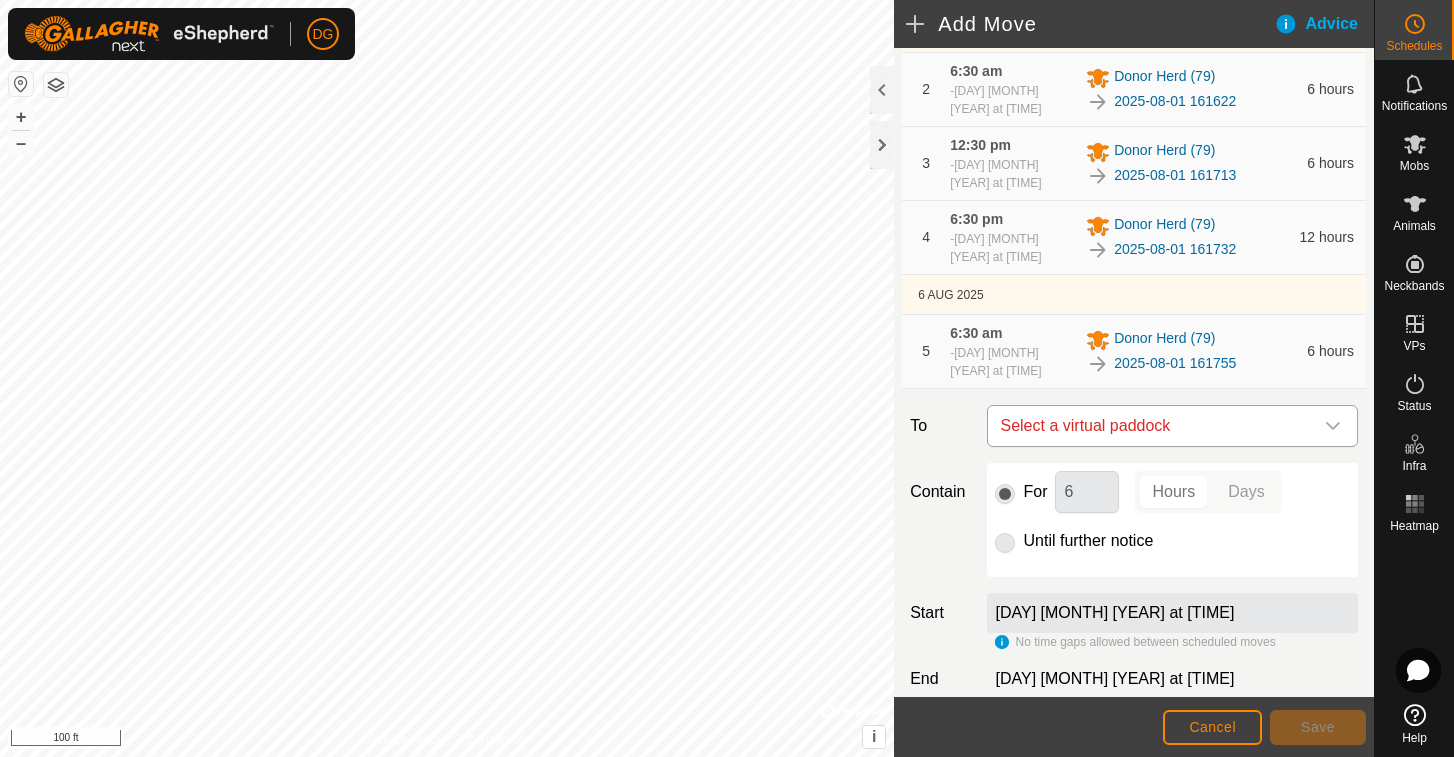 click on "Select a virtual paddock" at bounding box center [1152, 426] 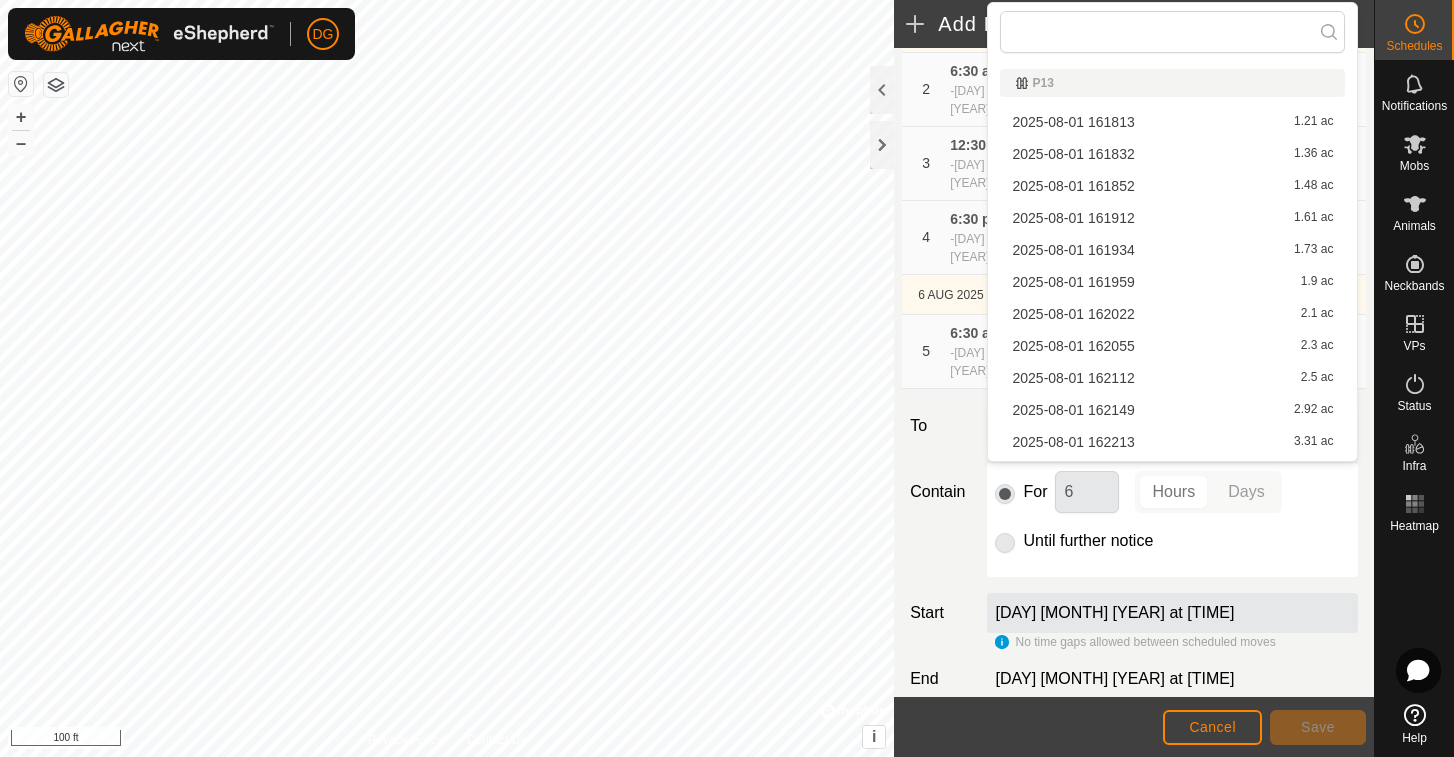 click on "[DATE] [TIME]  1.21 ac" at bounding box center (1172, 122) 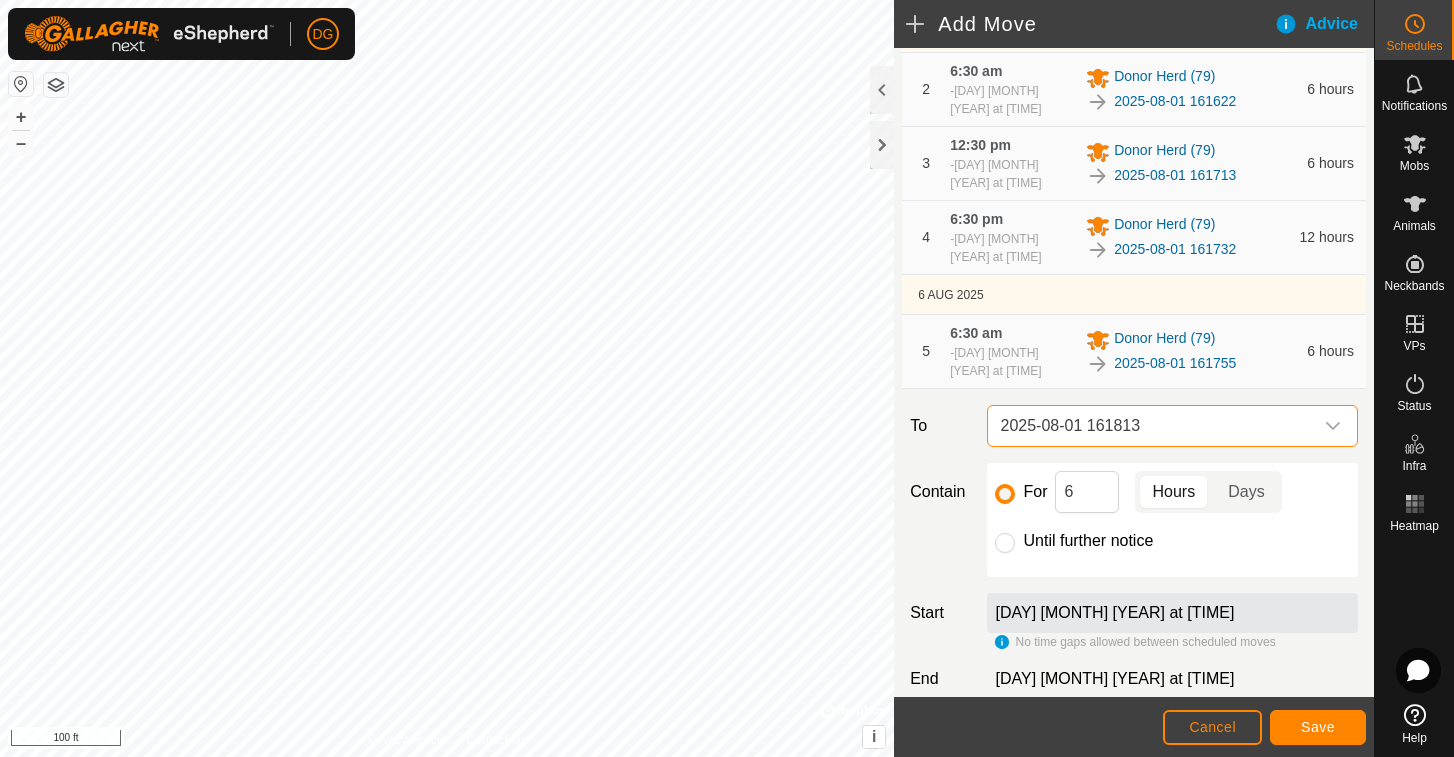 click on "Save" 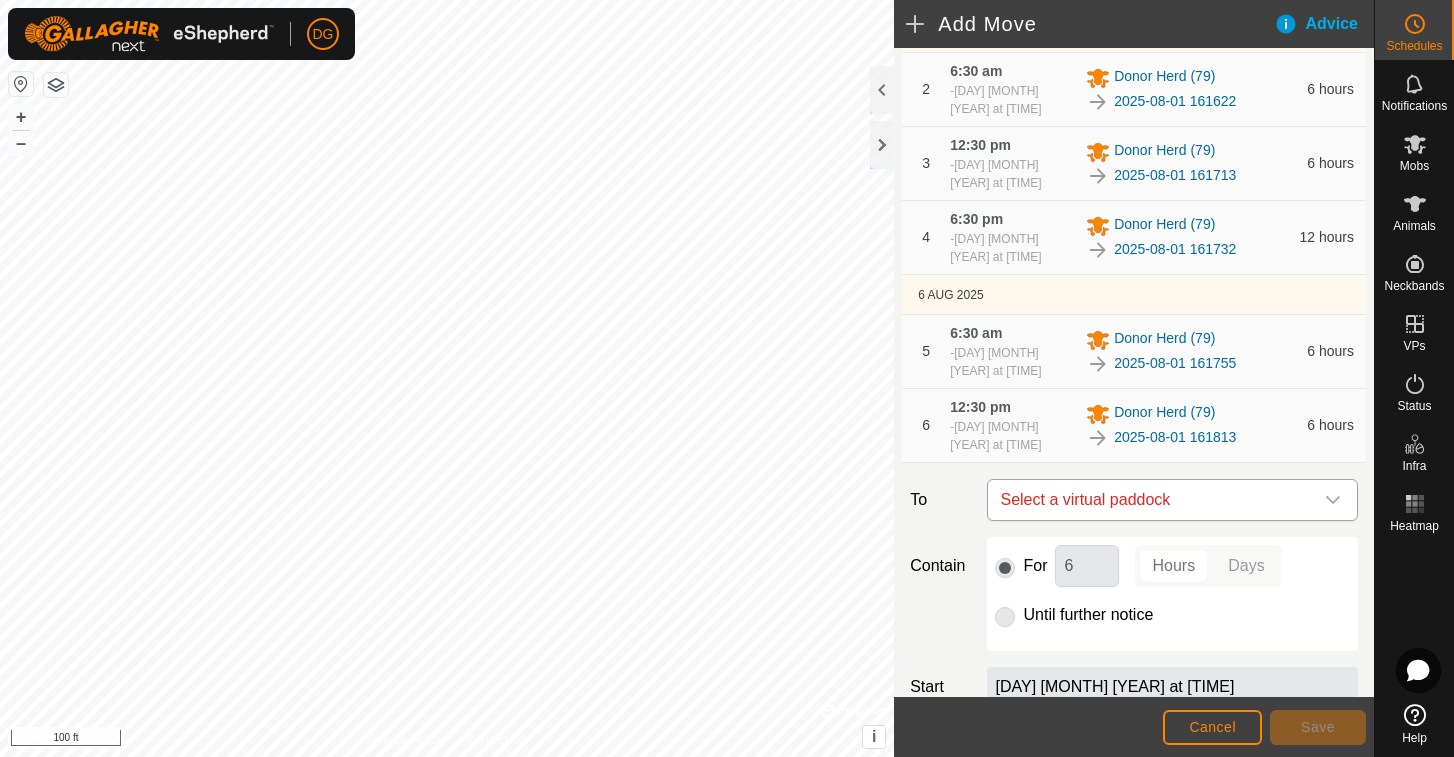 click on "Select a virtual paddock" at bounding box center [1152, 500] 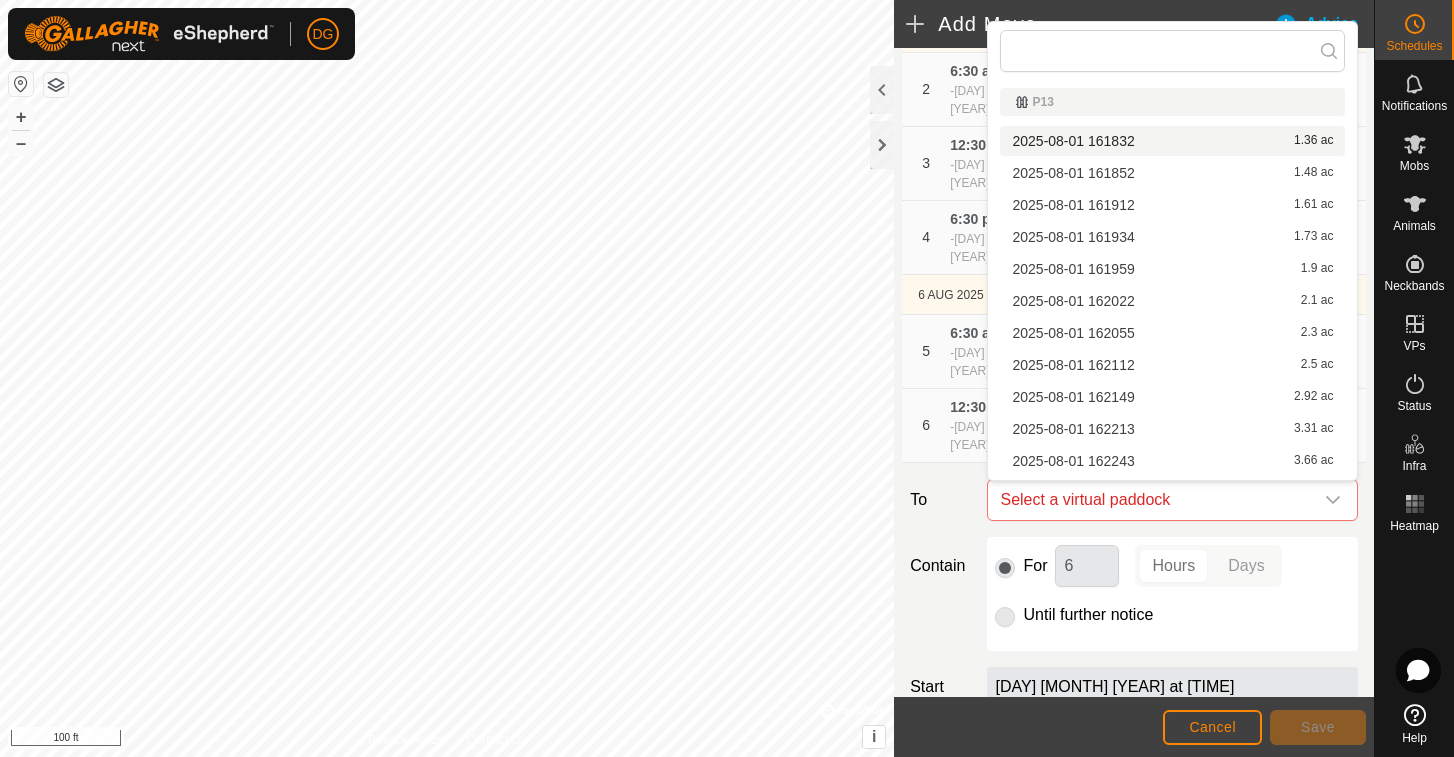 click on "[DATE] [TIME]  1.36 ac" at bounding box center (1172, 141) 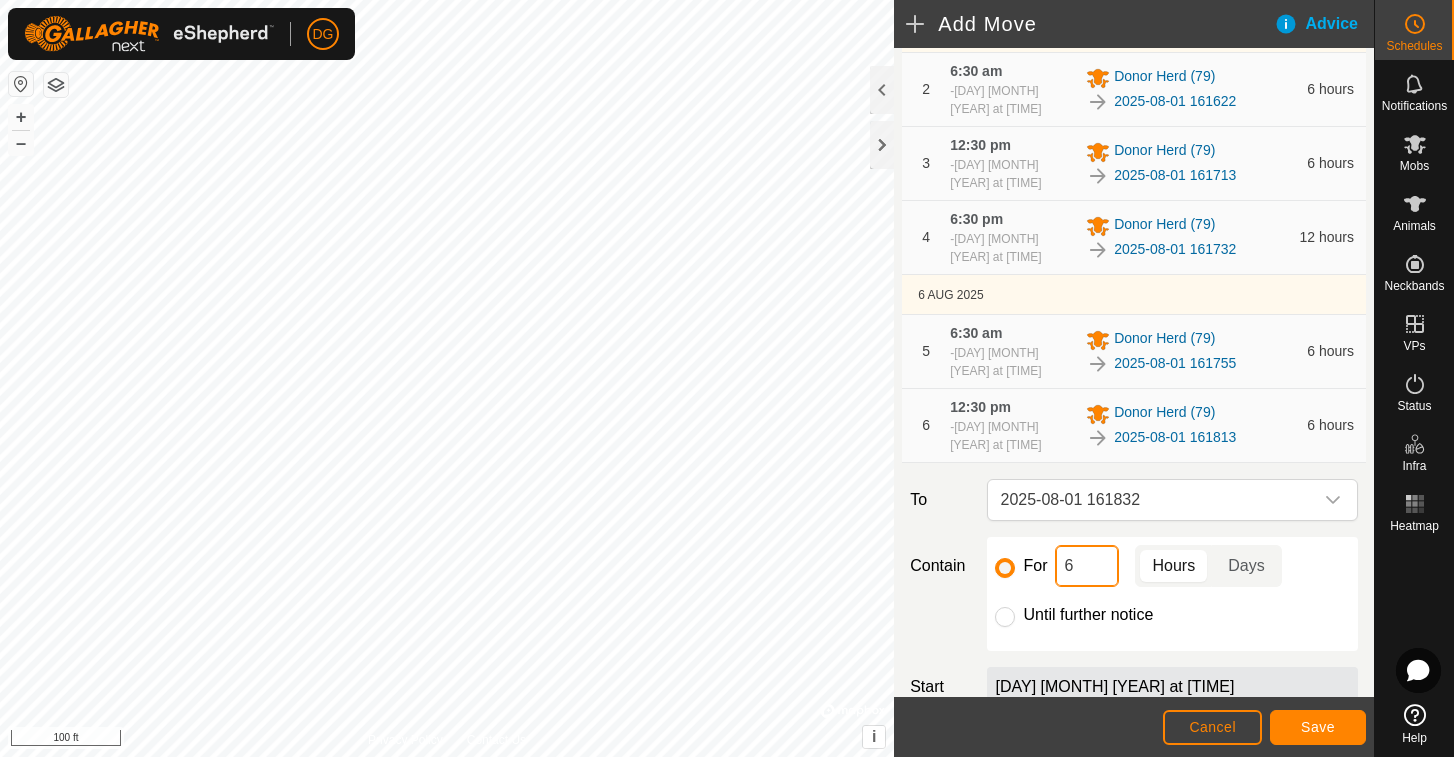drag, startPoint x: 1079, startPoint y: 570, endPoint x: 1052, endPoint y: 562, distance: 28.160255 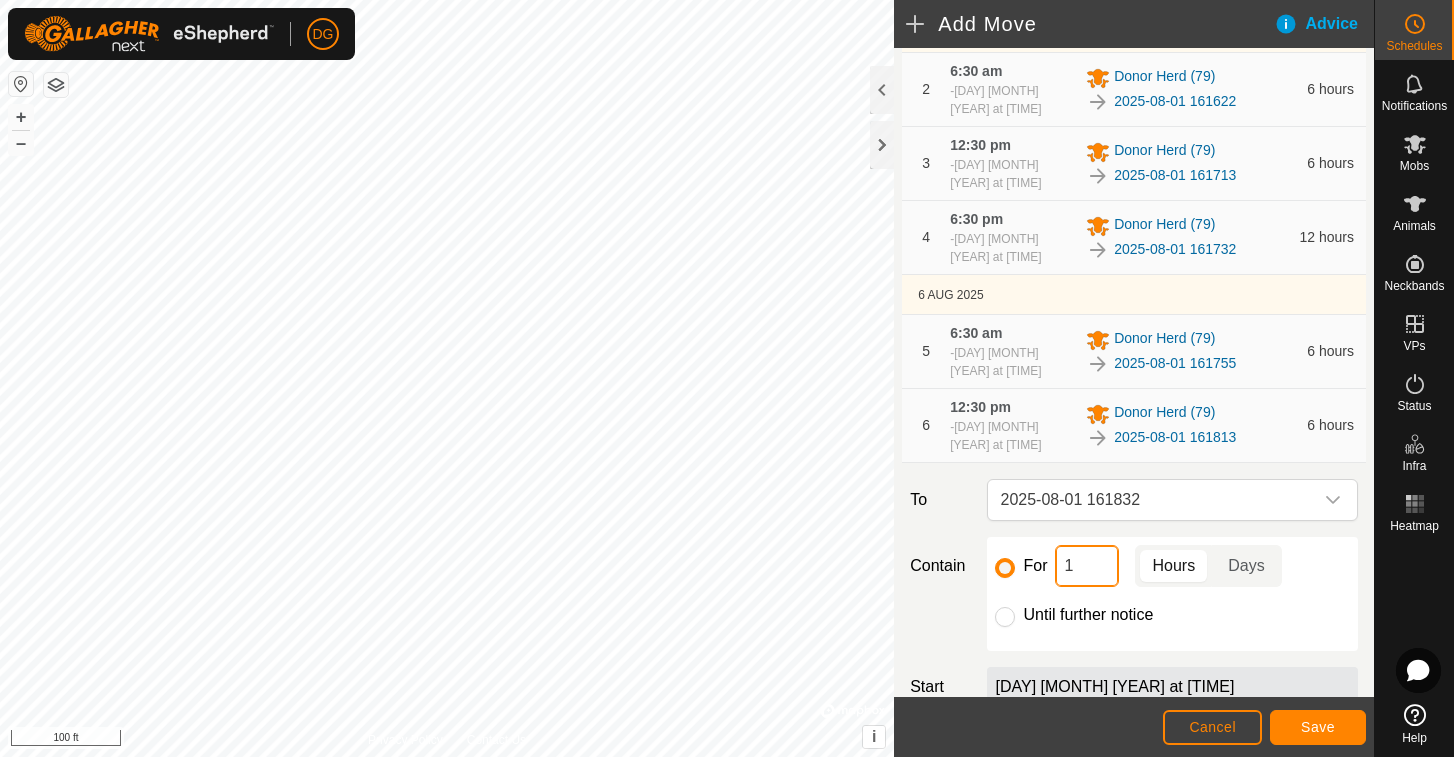type on "12" 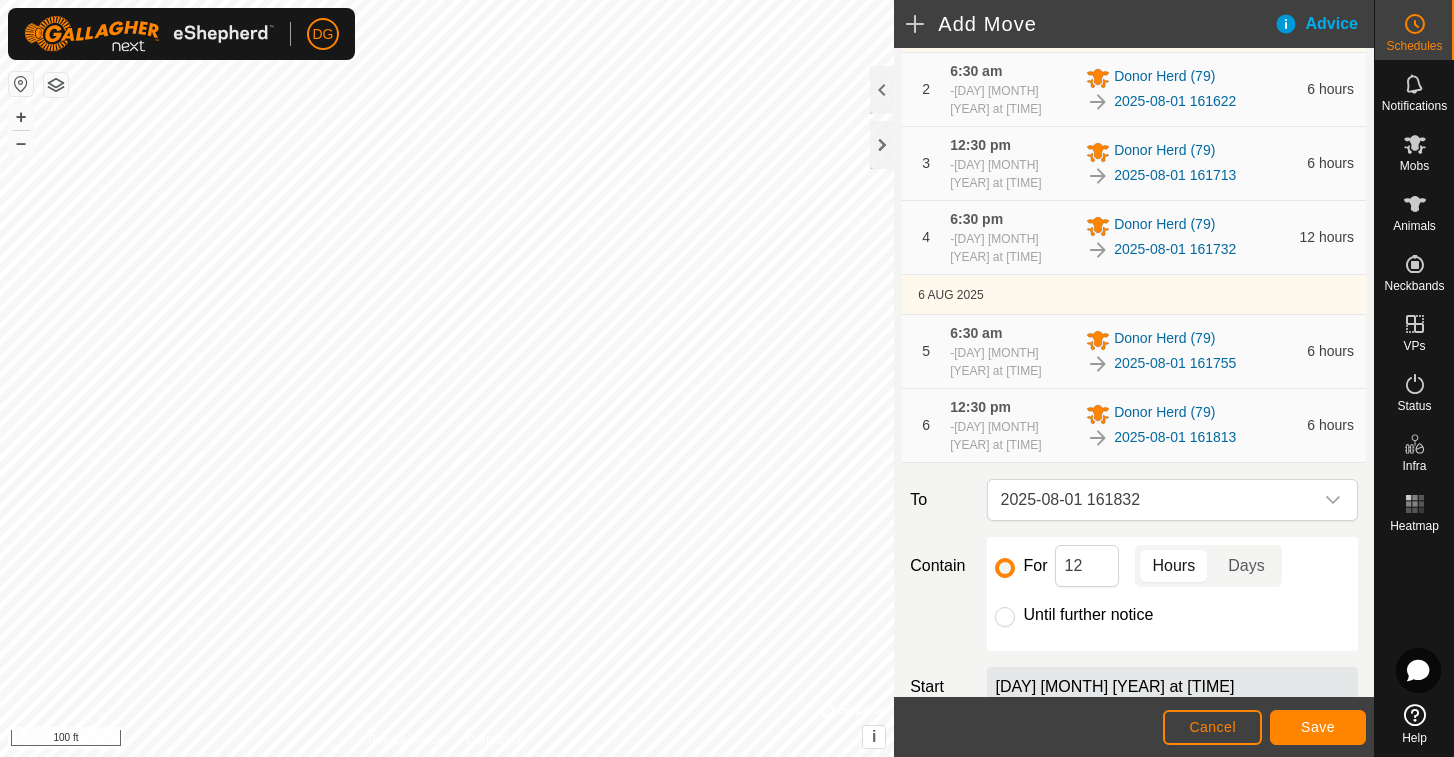 click on "Save" 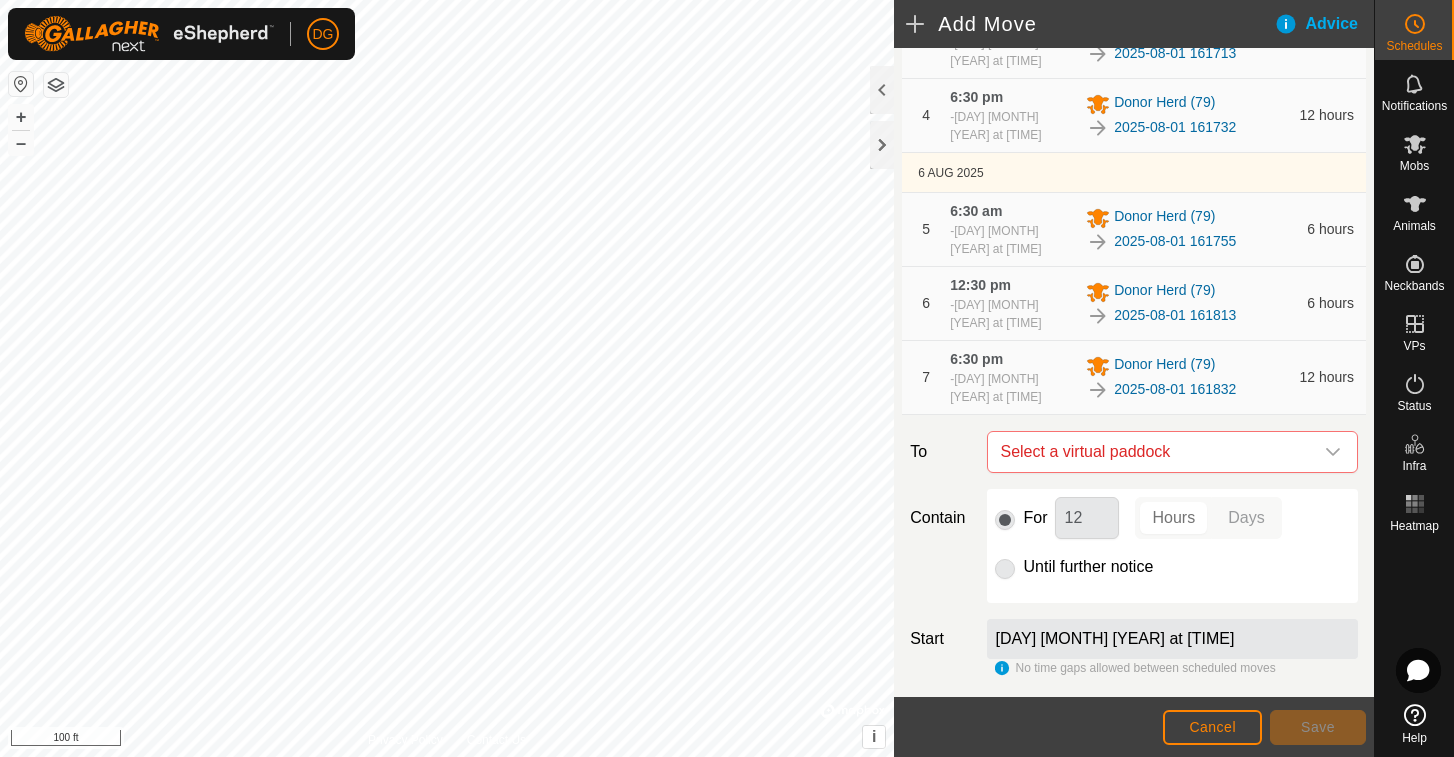 scroll, scrollTop: 388, scrollLeft: 0, axis: vertical 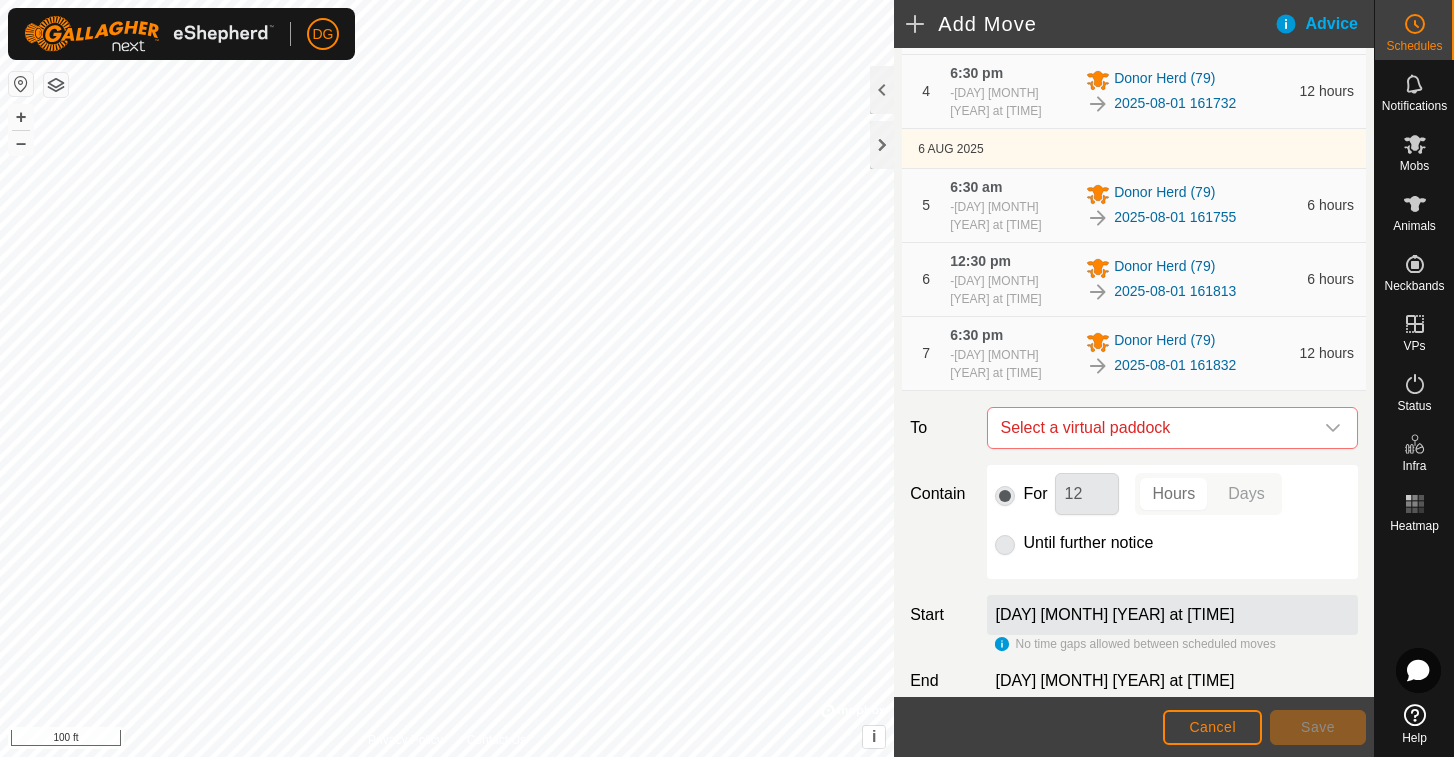 click on "Cancel" 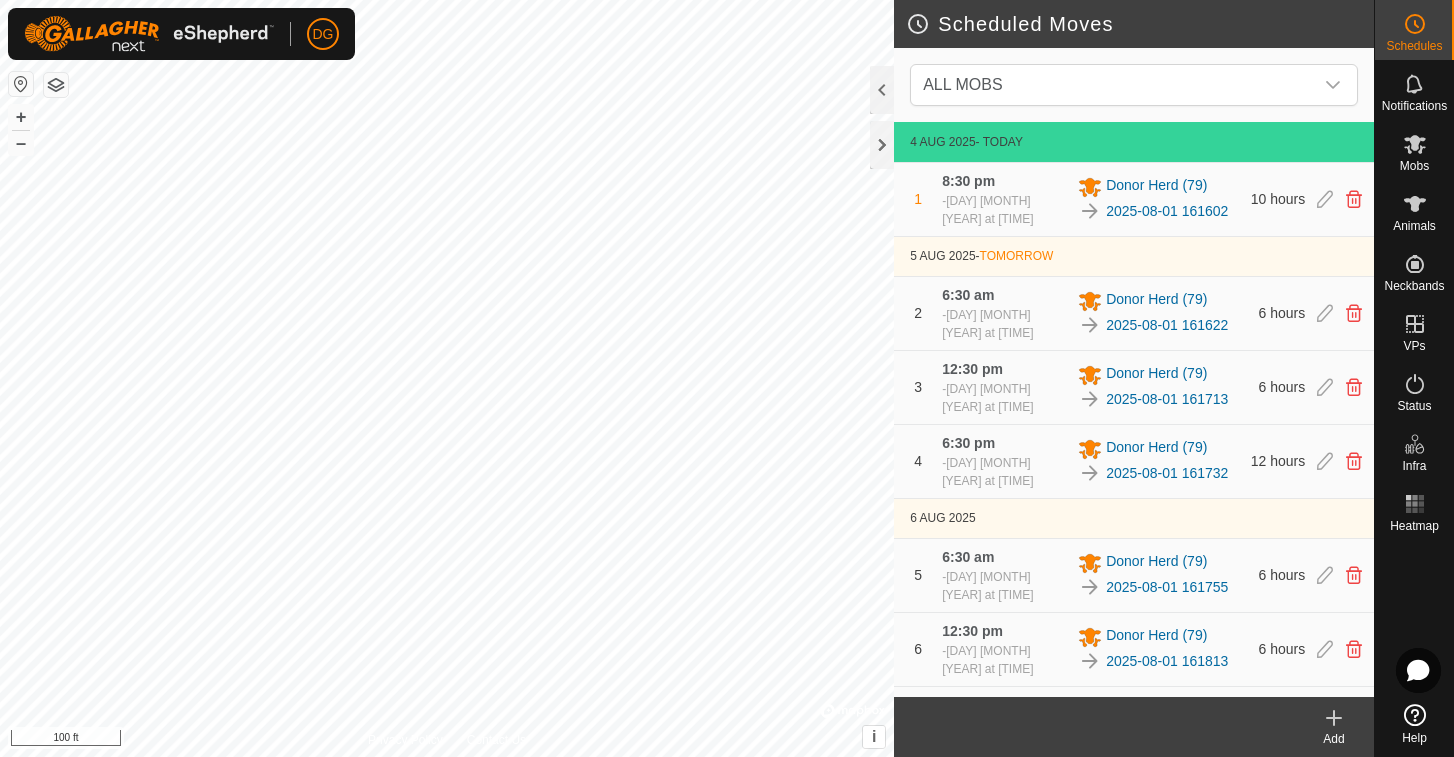 scroll, scrollTop: 0, scrollLeft: 0, axis: both 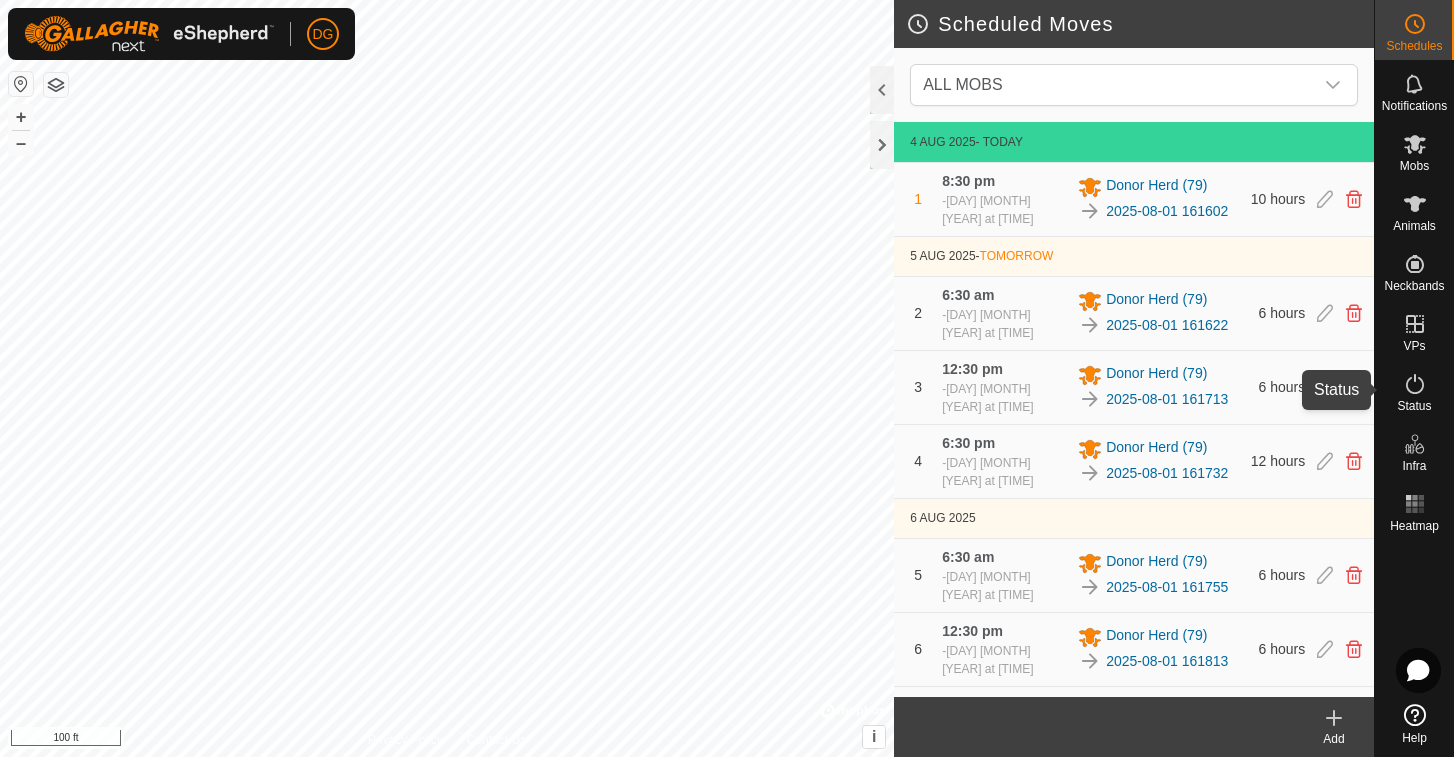click 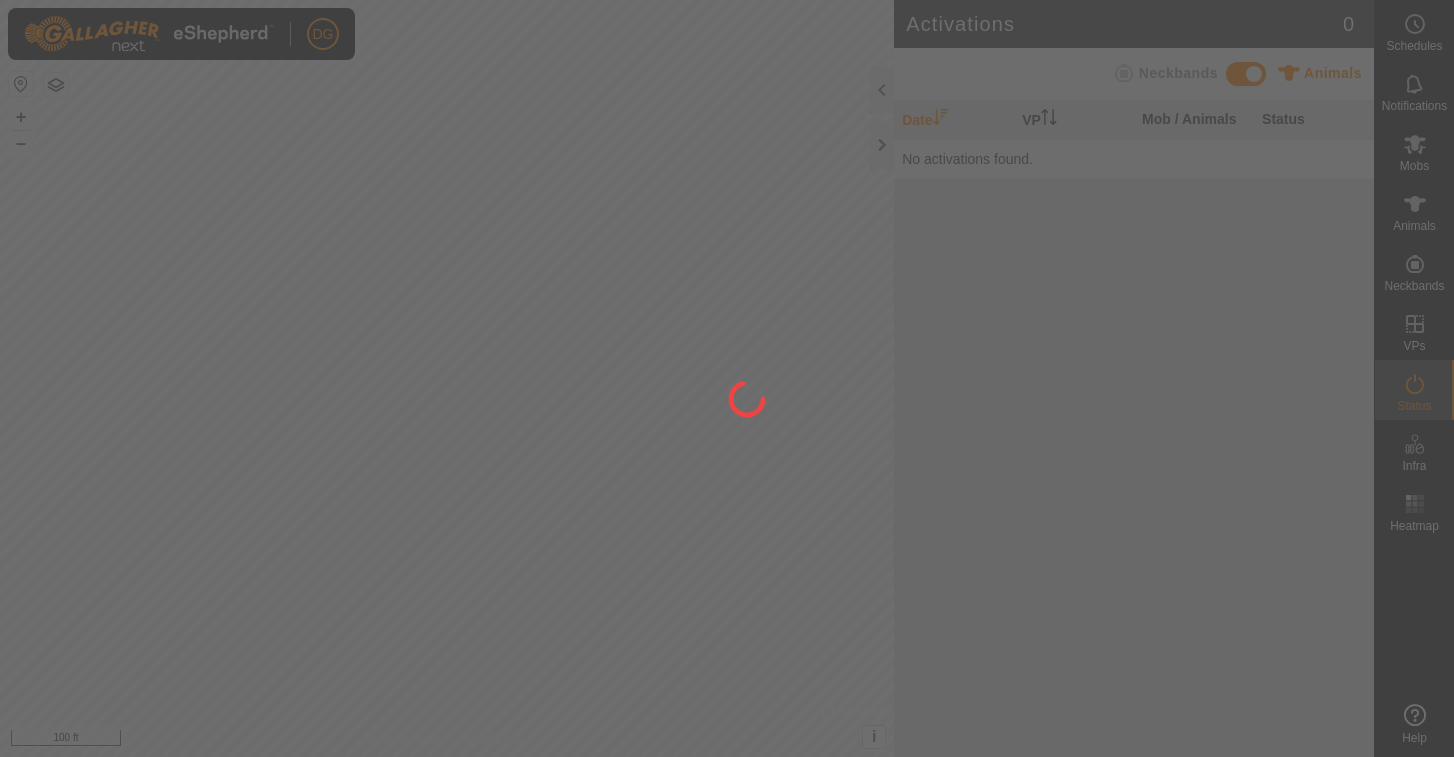 scroll, scrollTop: 0, scrollLeft: 0, axis: both 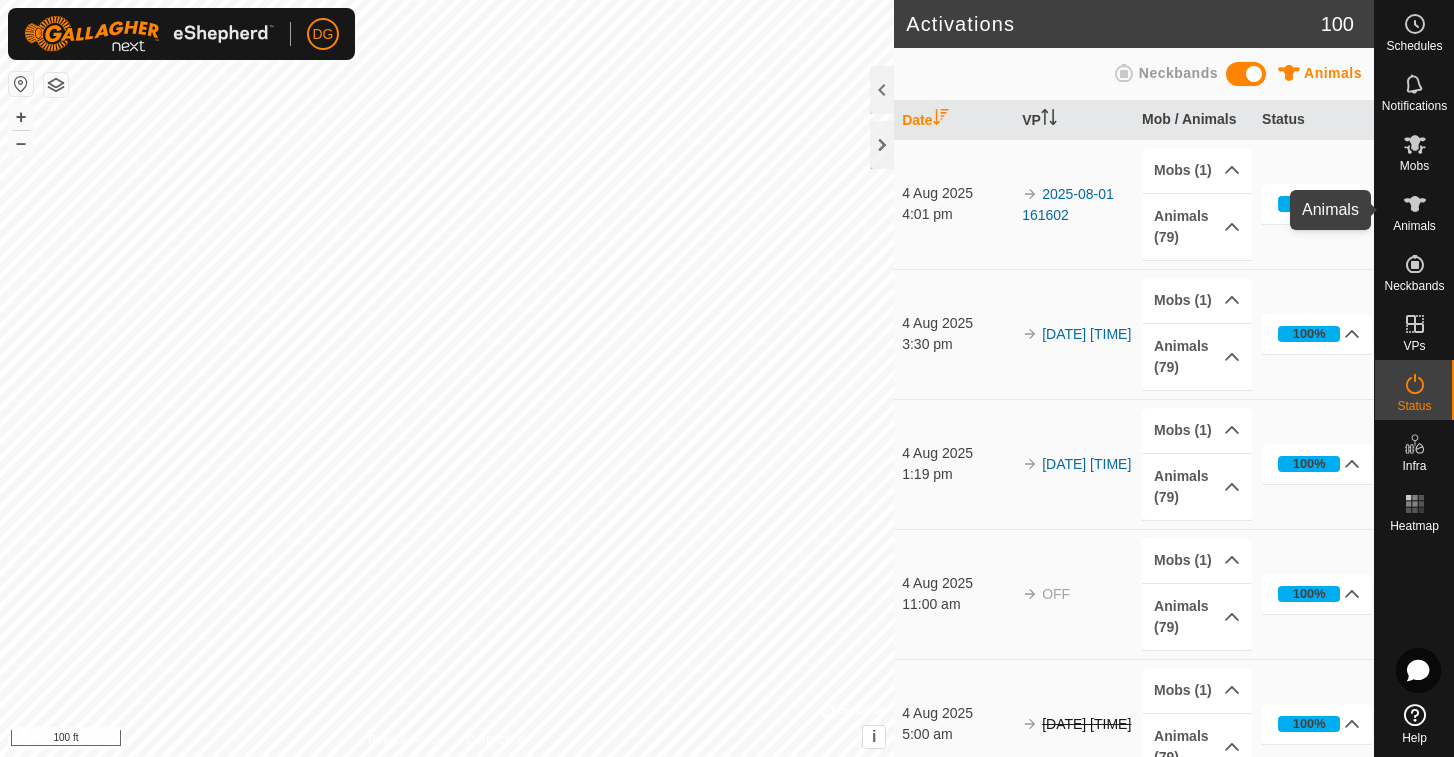 click 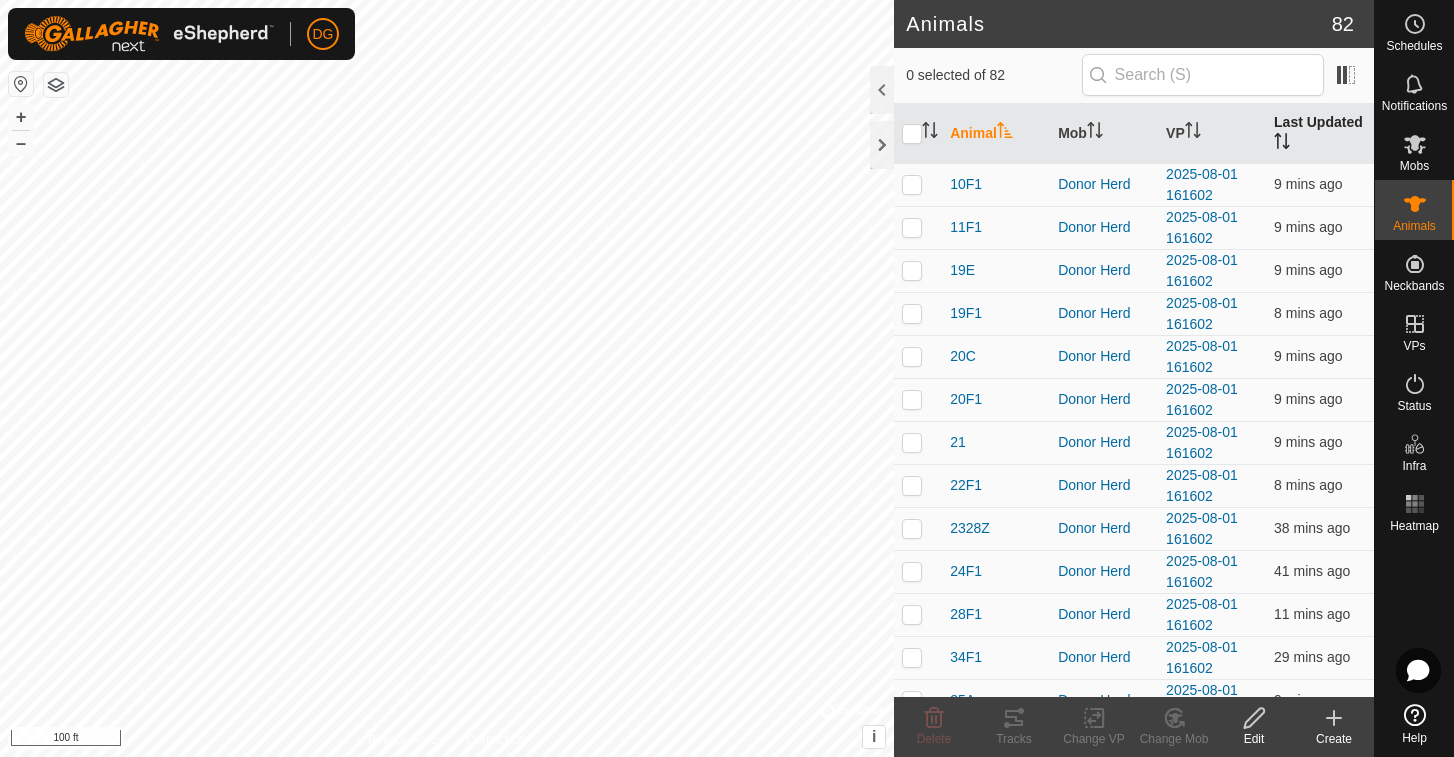 click on "Last Updated" at bounding box center [1320, 134] 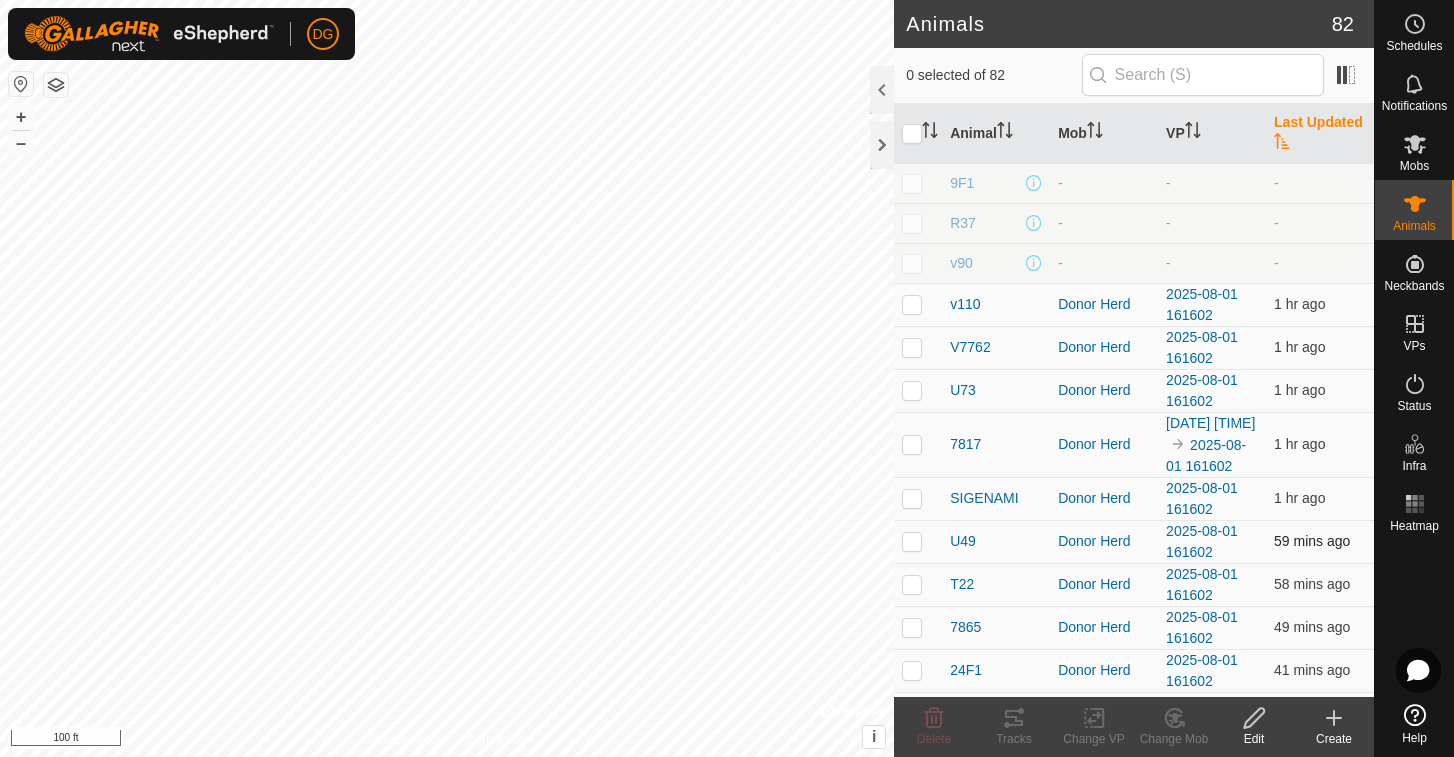scroll, scrollTop: 0, scrollLeft: 0, axis: both 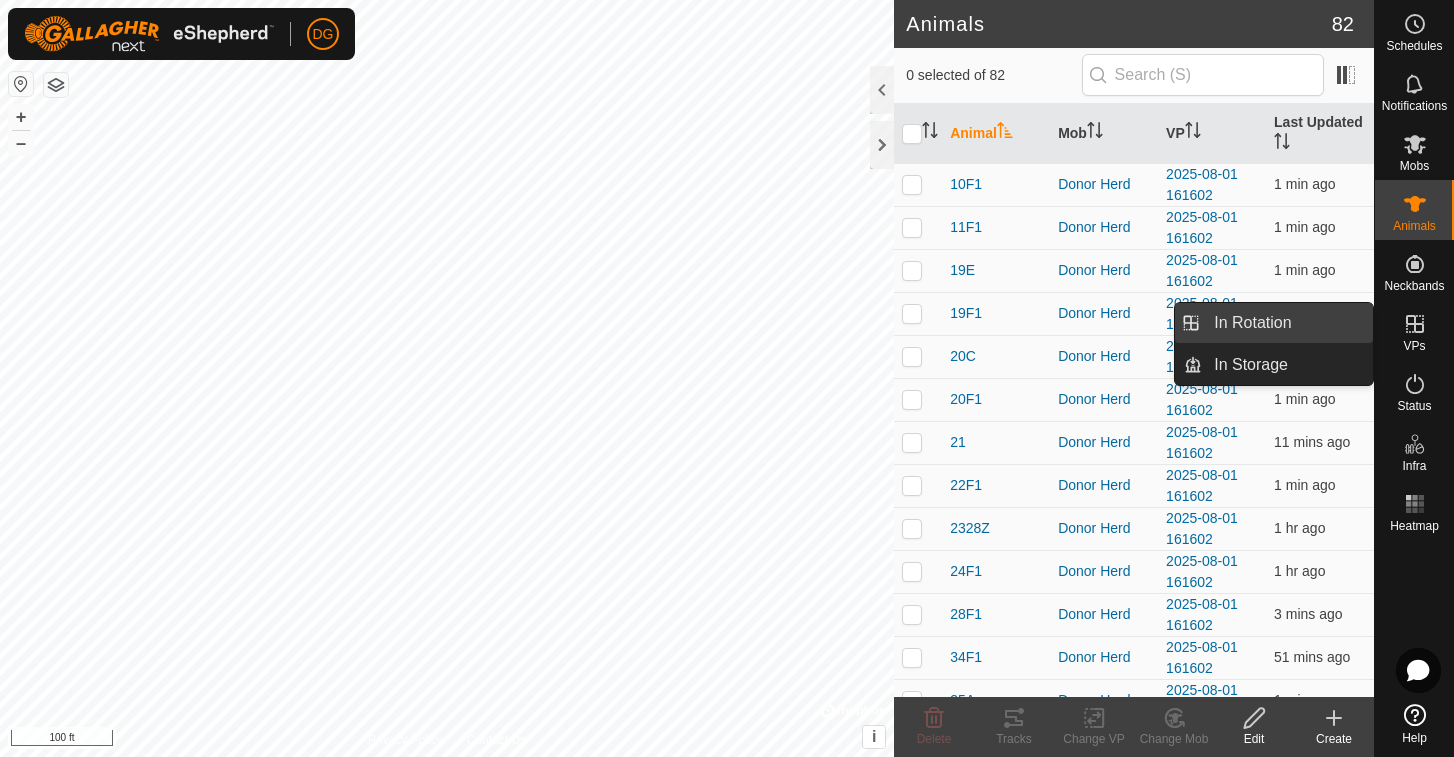 click on "In Rotation" at bounding box center [1287, 323] 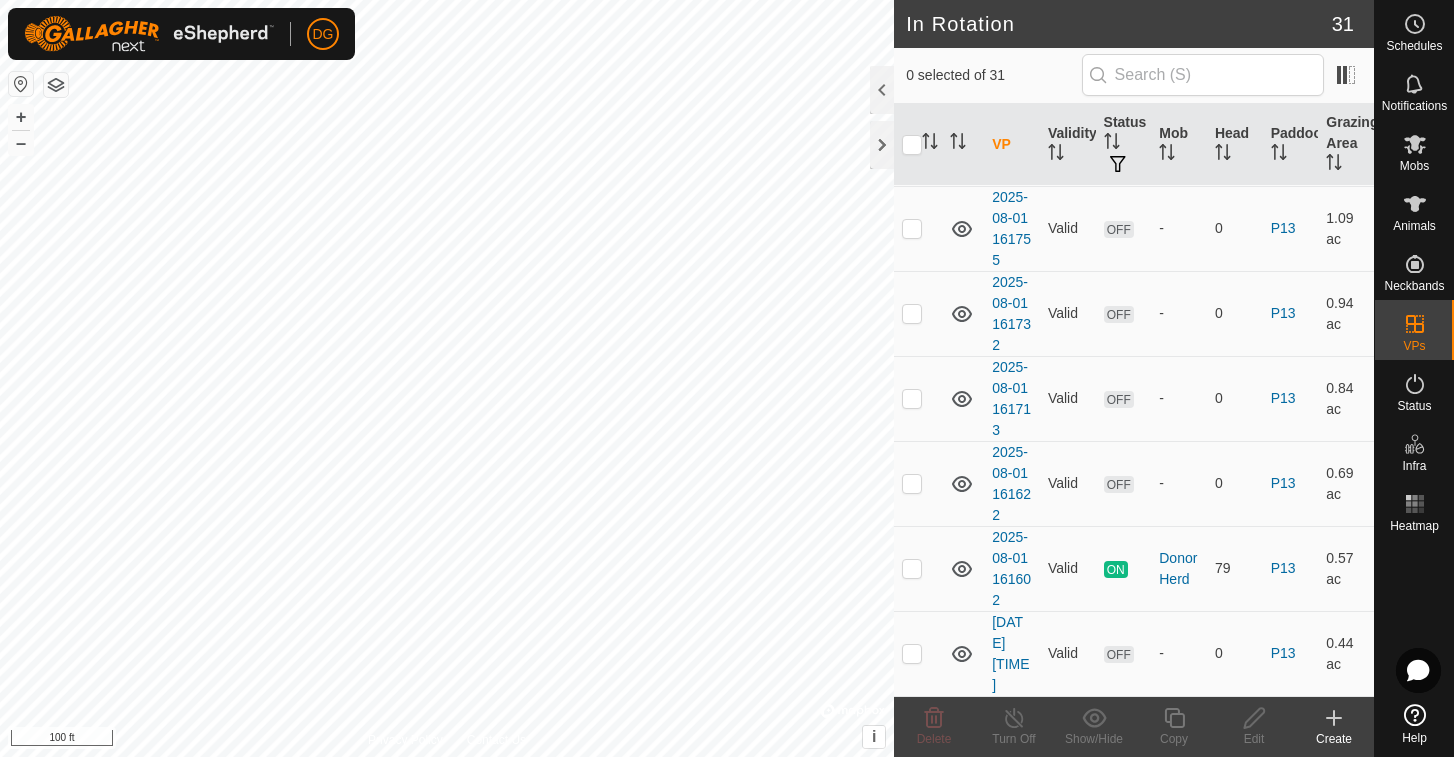 scroll, scrollTop: 2165, scrollLeft: 0, axis: vertical 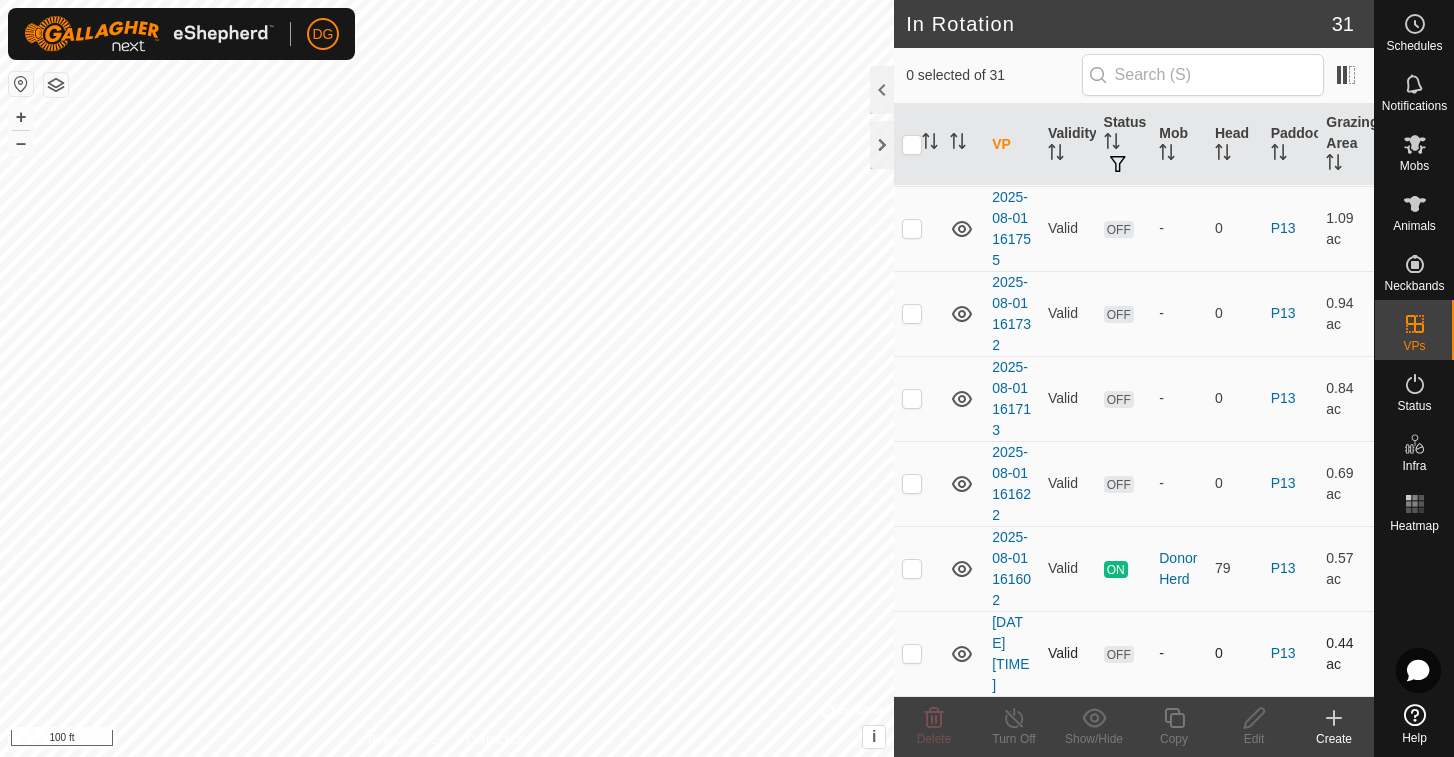 click at bounding box center (912, 653) 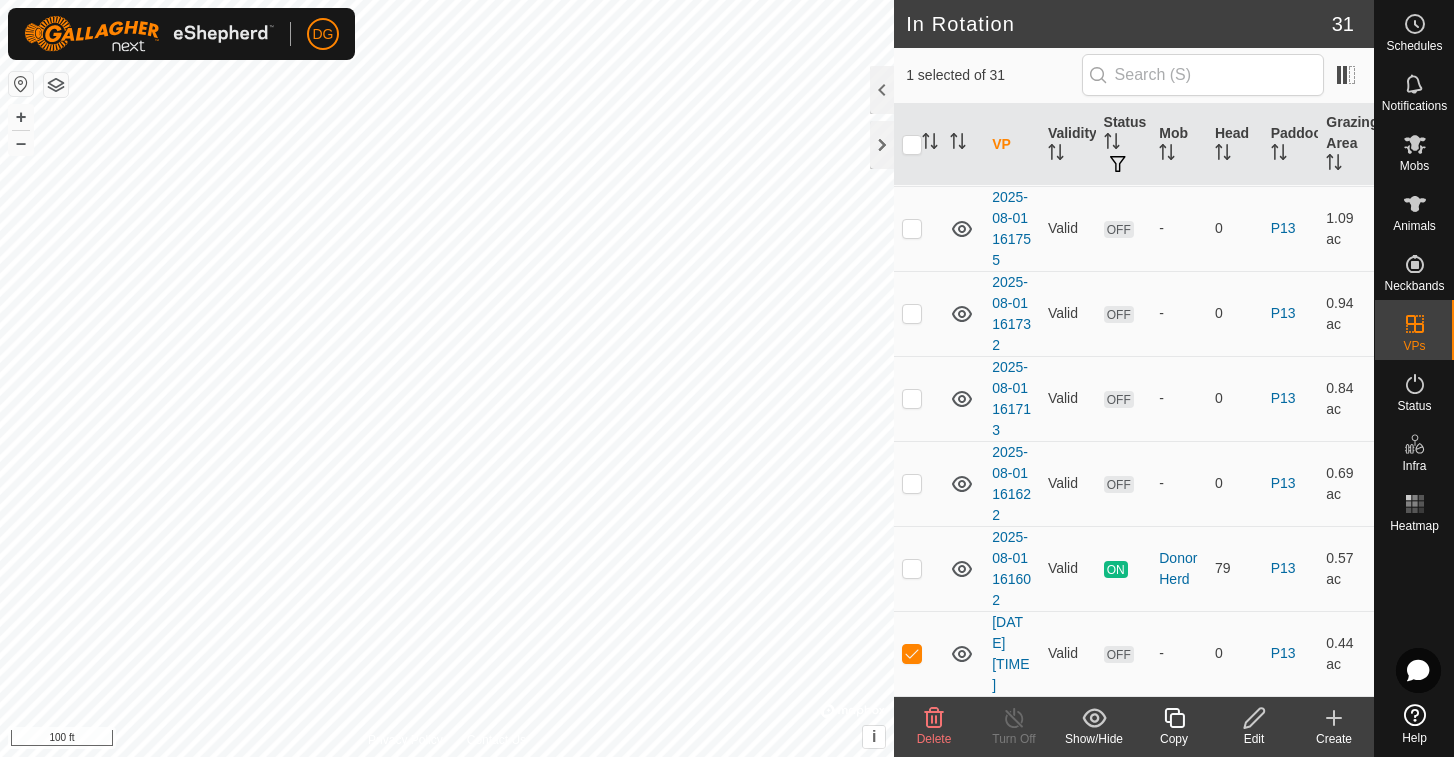 click 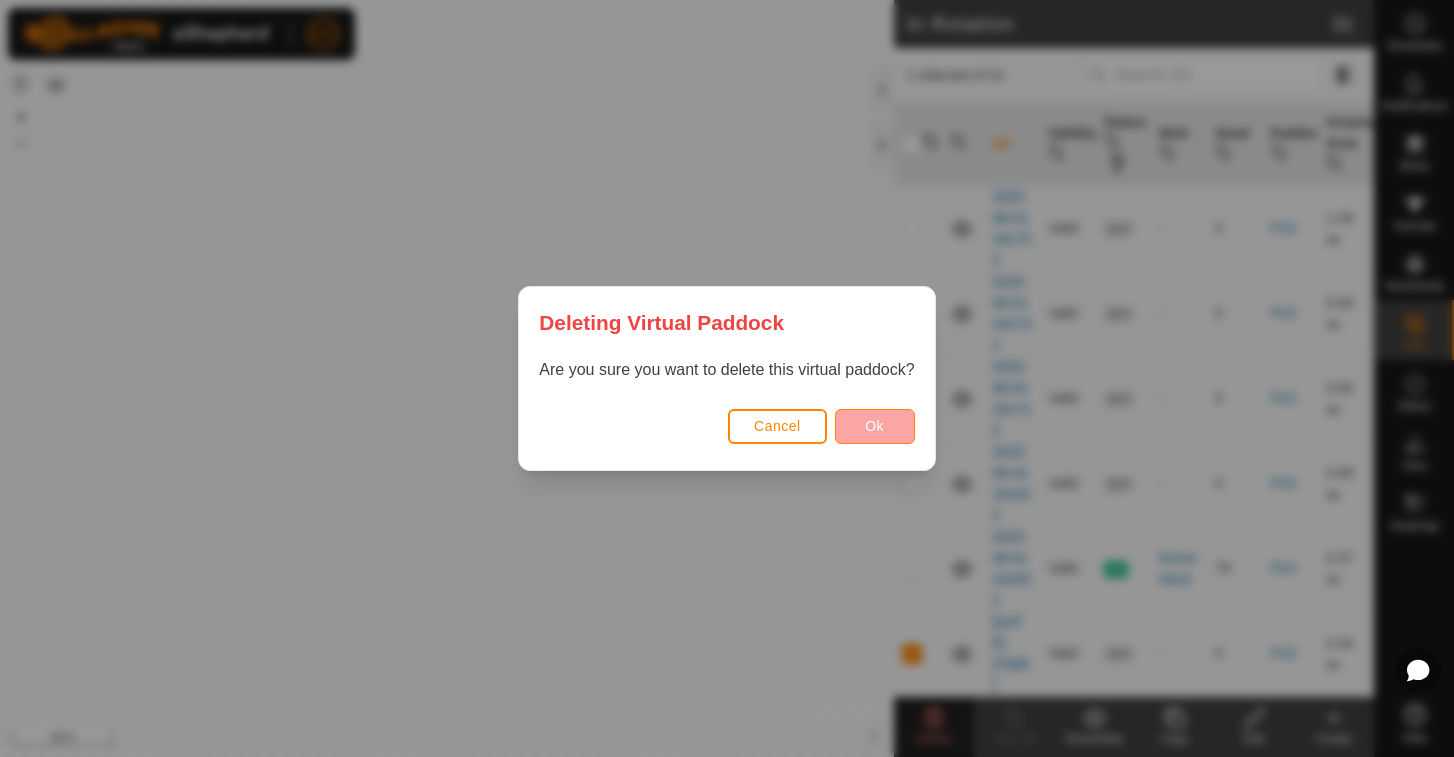 click on "Ok" at bounding box center (874, 426) 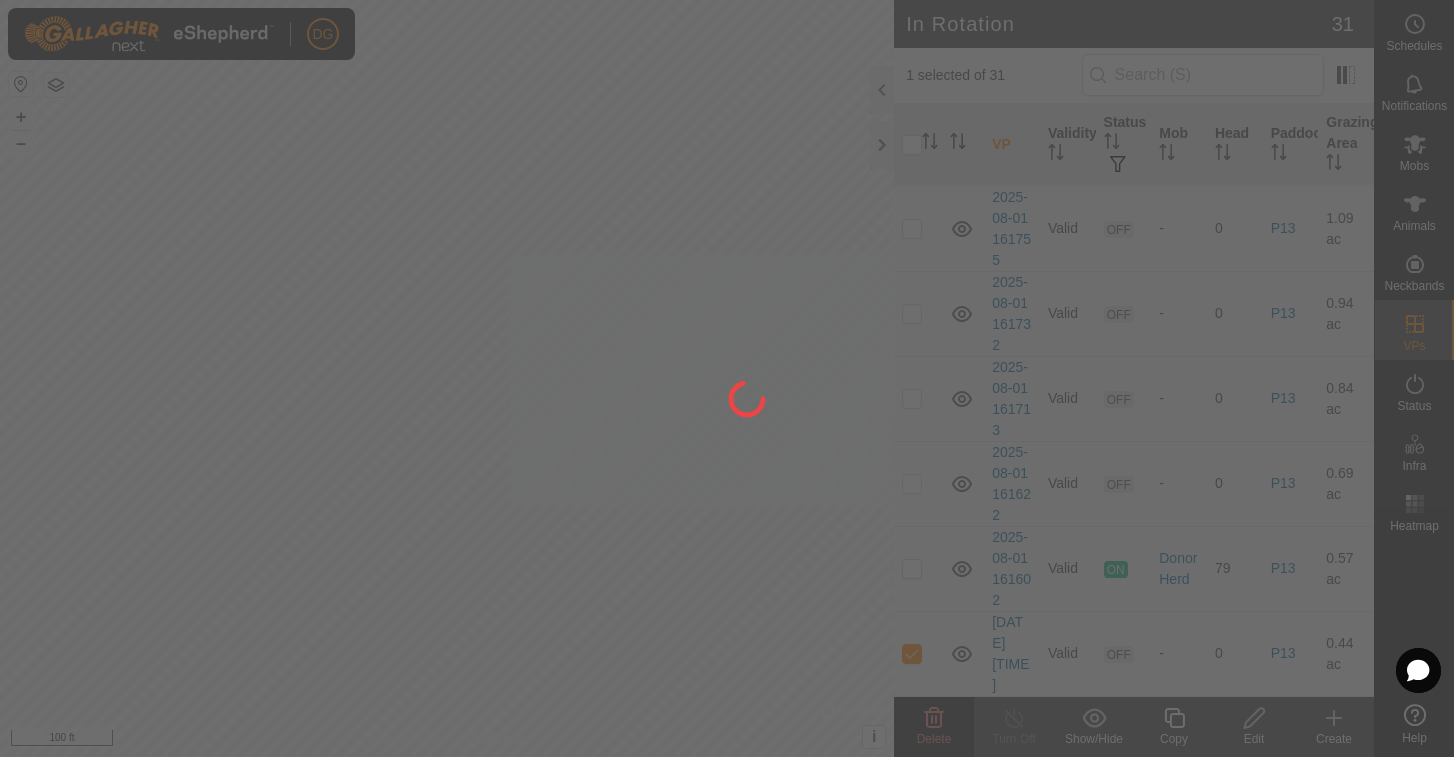 checkbox on "false" 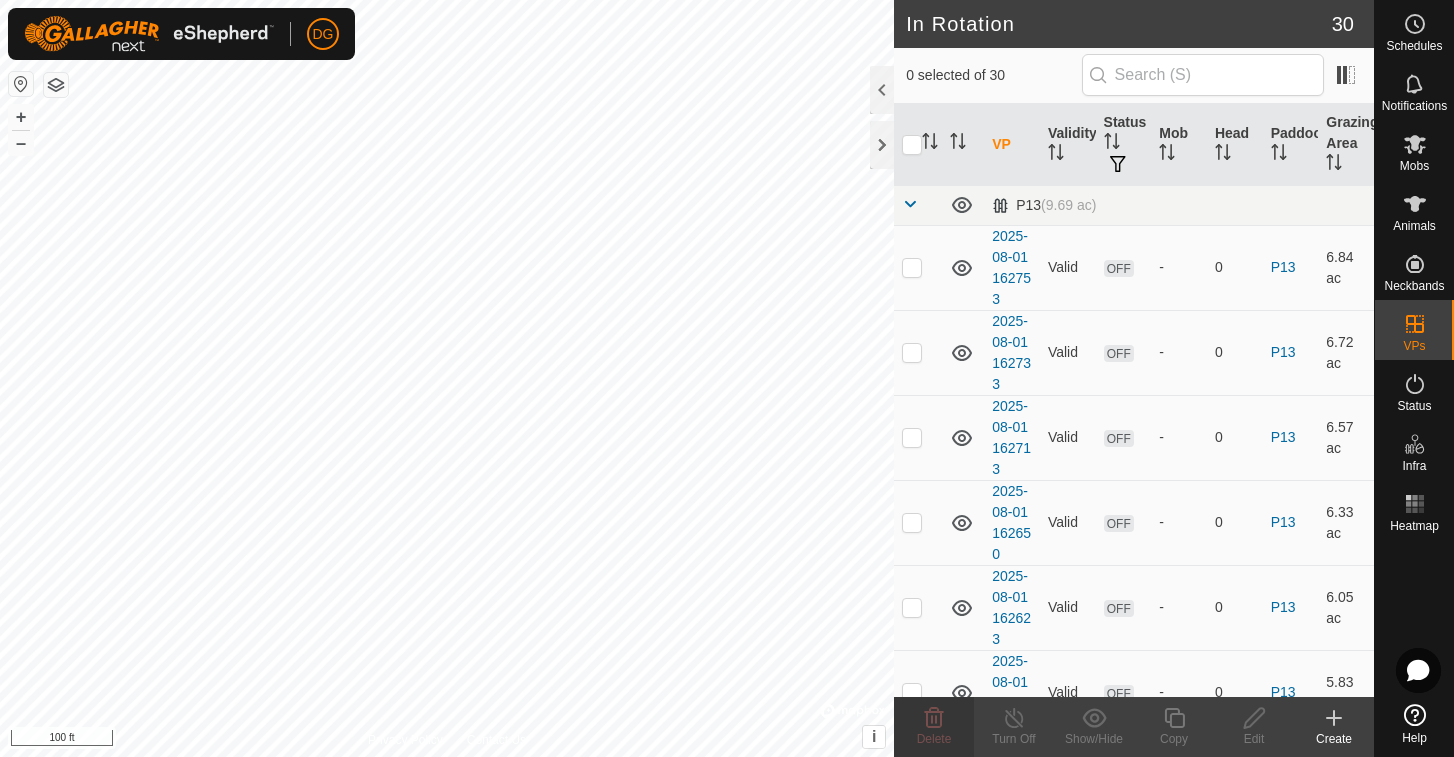 scroll, scrollTop: 0, scrollLeft: 0, axis: both 